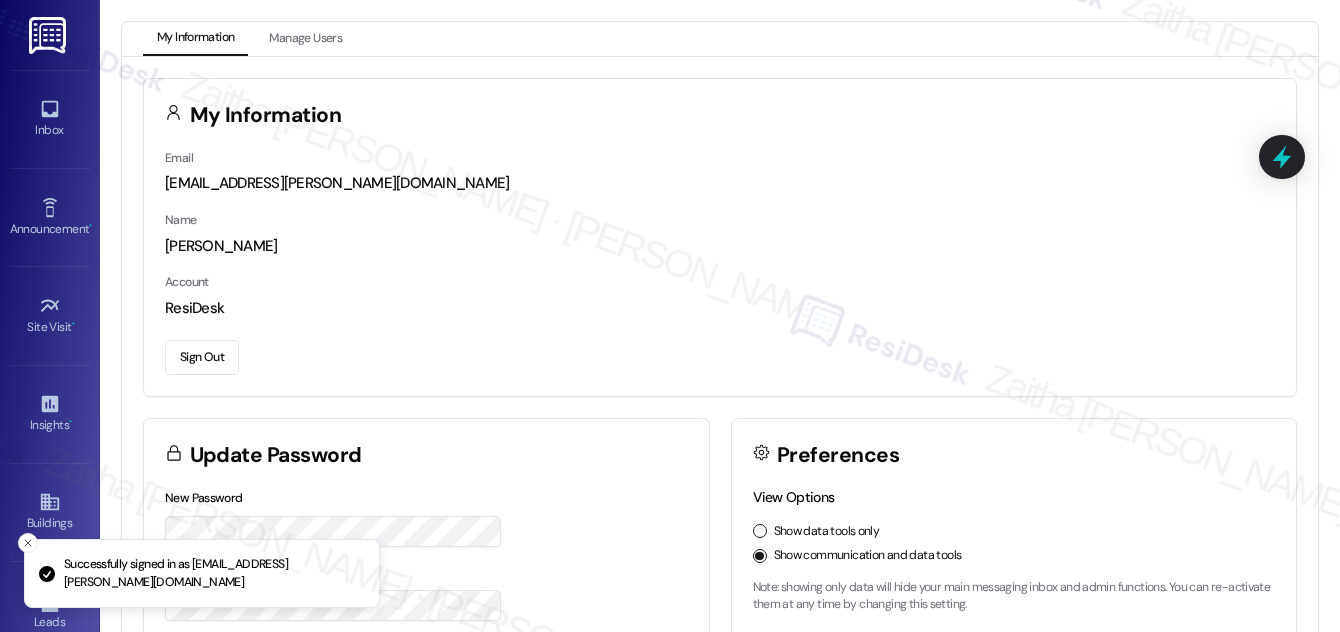 scroll, scrollTop: 0, scrollLeft: 0, axis: both 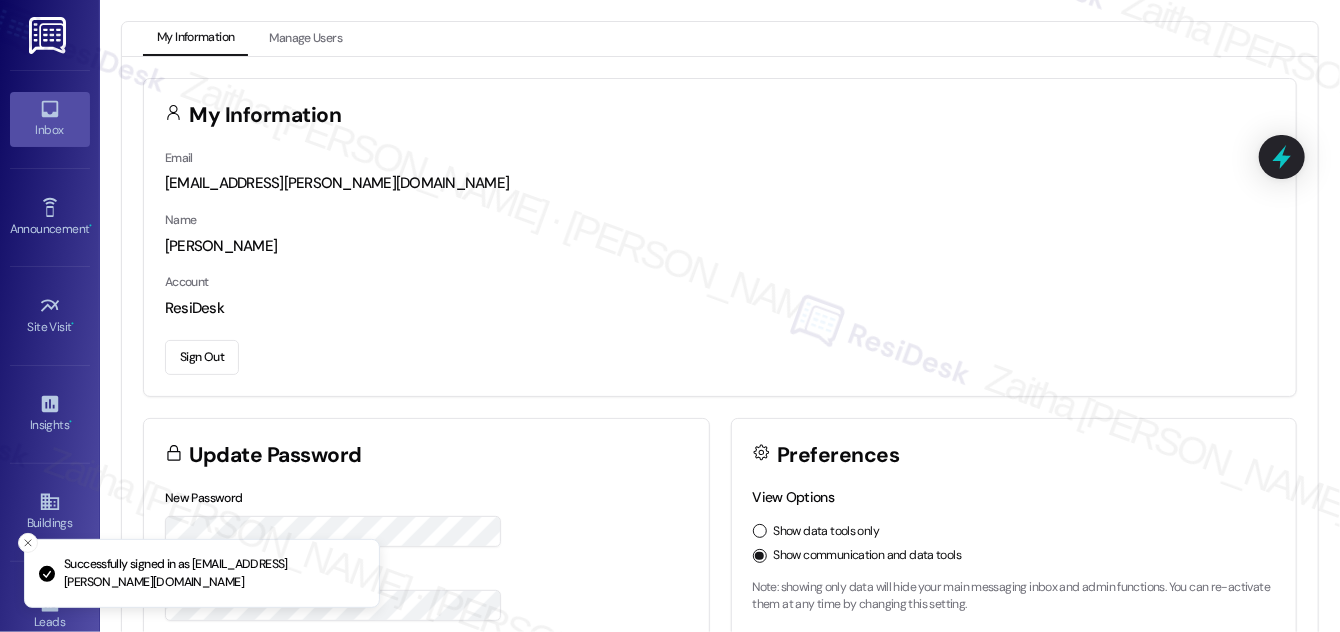 click on "Inbox" at bounding box center (50, 119) 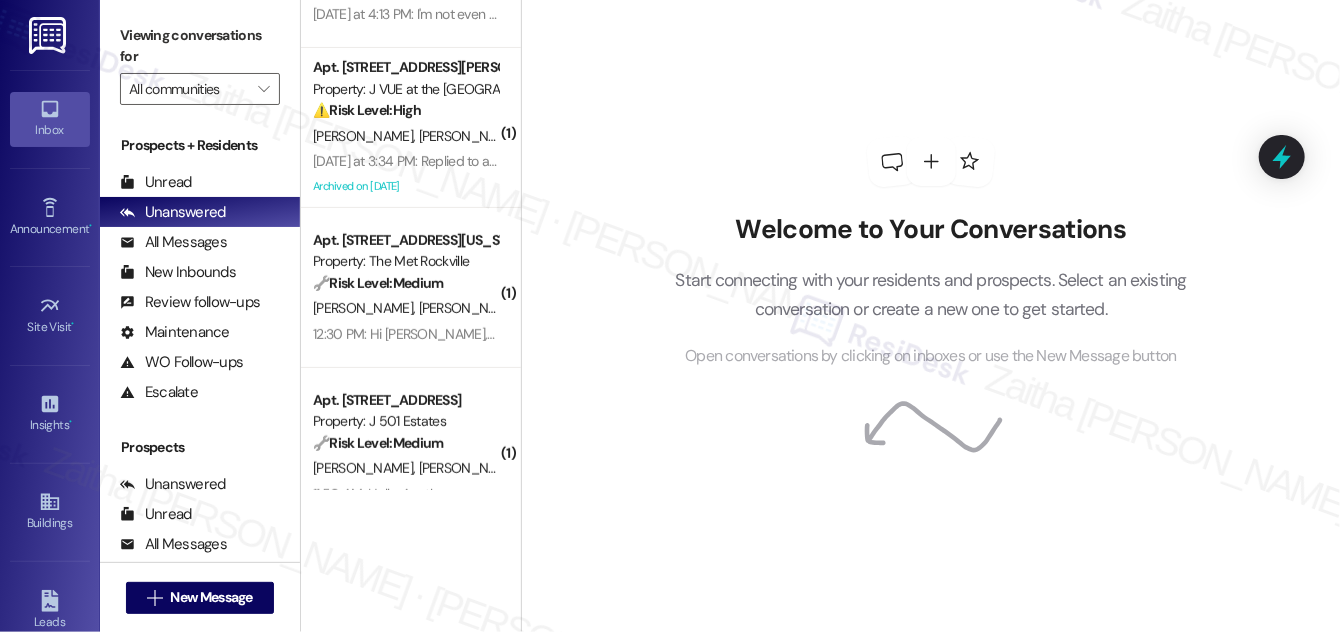 scroll, scrollTop: 363, scrollLeft: 0, axis: vertical 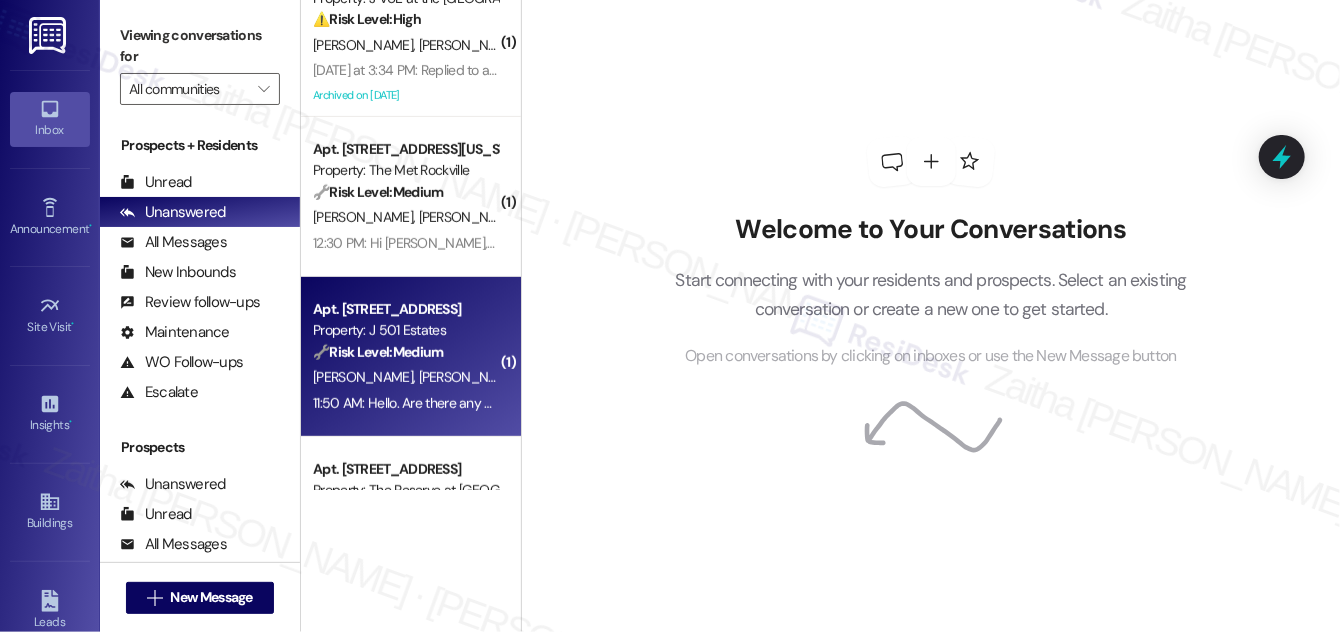 click on "[PERSON_NAME] [PERSON_NAME]" at bounding box center [405, 377] 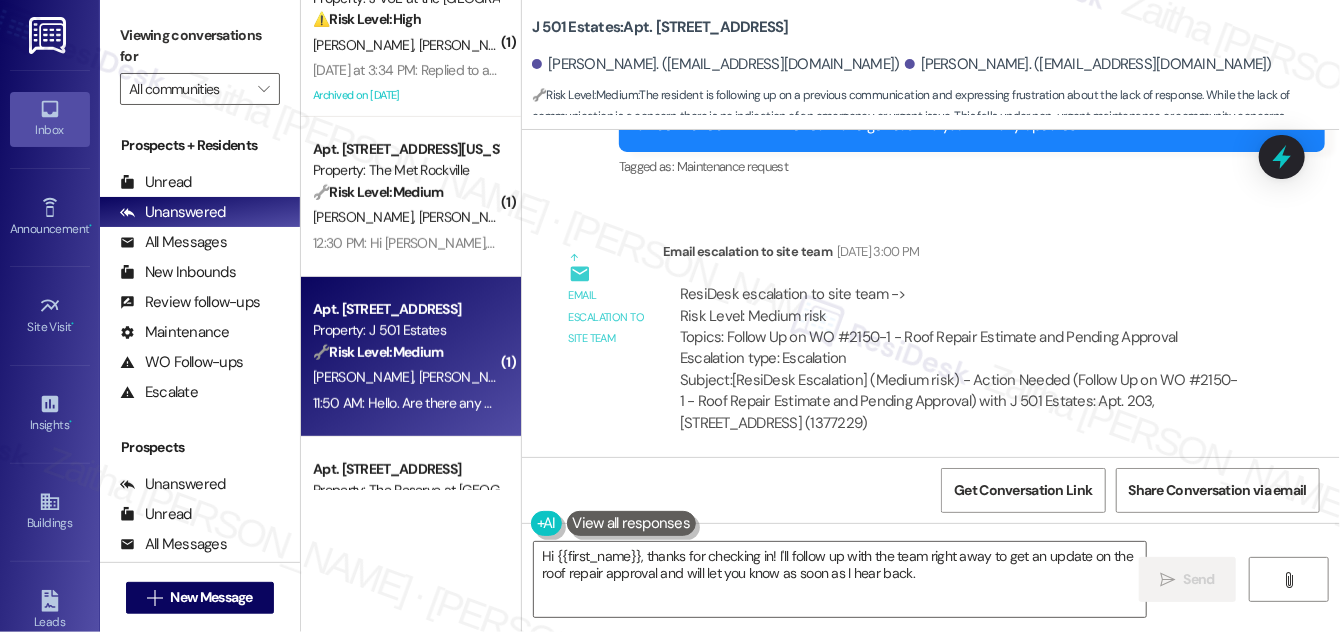 scroll, scrollTop: 4765, scrollLeft: 0, axis: vertical 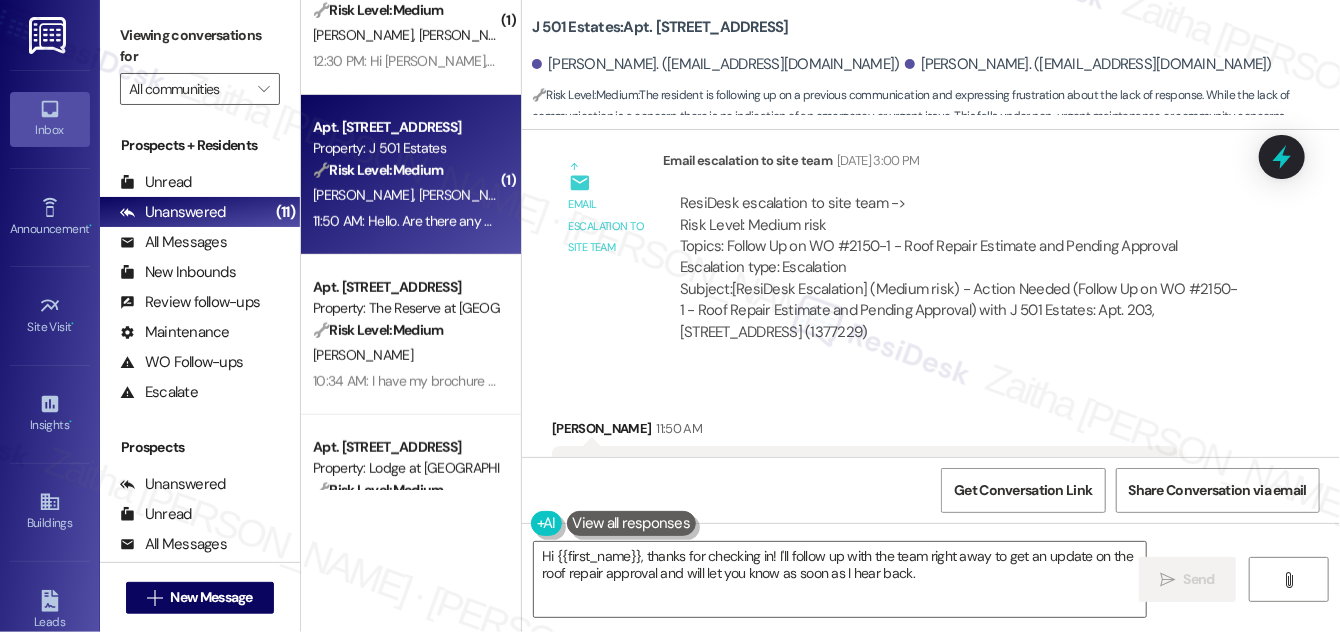click on "[PERSON_NAME] 11:50 AM" at bounding box center [865, 432] 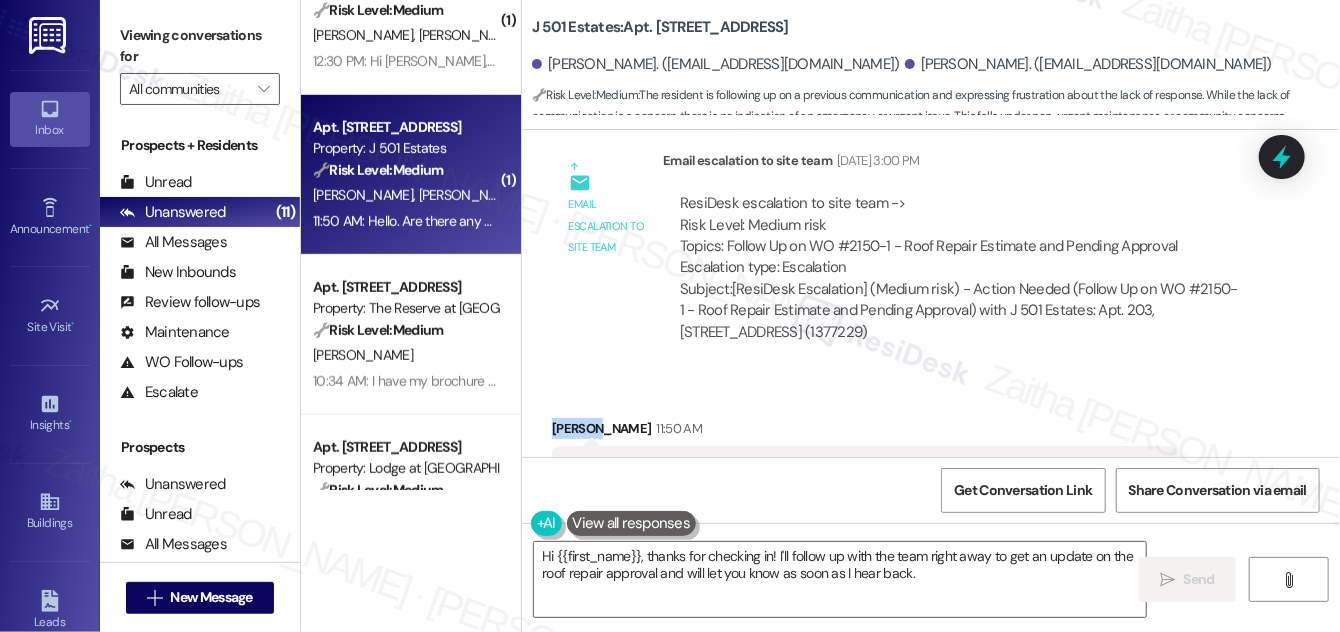 click on "[PERSON_NAME] 11:50 AM" at bounding box center (865, 432) 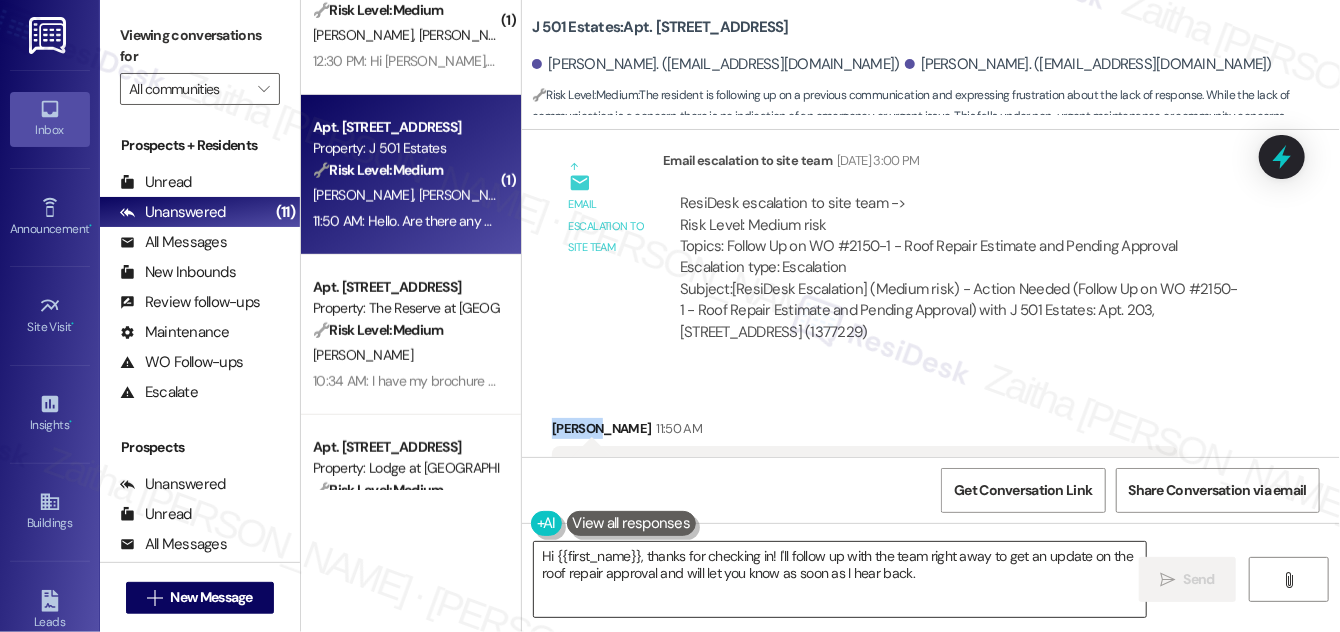 click on "Hi {{first_name}}, thanks for checking in! I'll follow up with the team right away to get an update on the roof repair approval and will let you know as soon as I hear back." at bounding box center (840, 579) 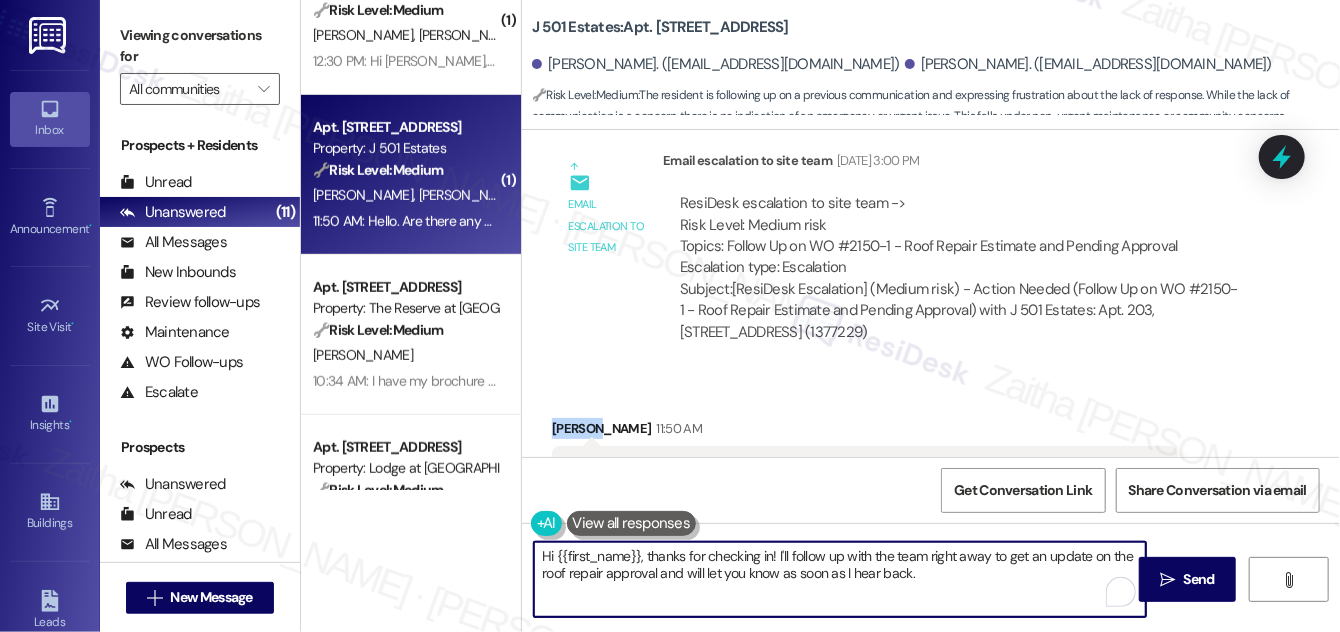 click on "Hi {{first_name}}, thanks for checking in! I'll follow up with the team right away to get an update on the roof repair approval and will let you know as soon as I hear back." at bounding box center (840, 579) 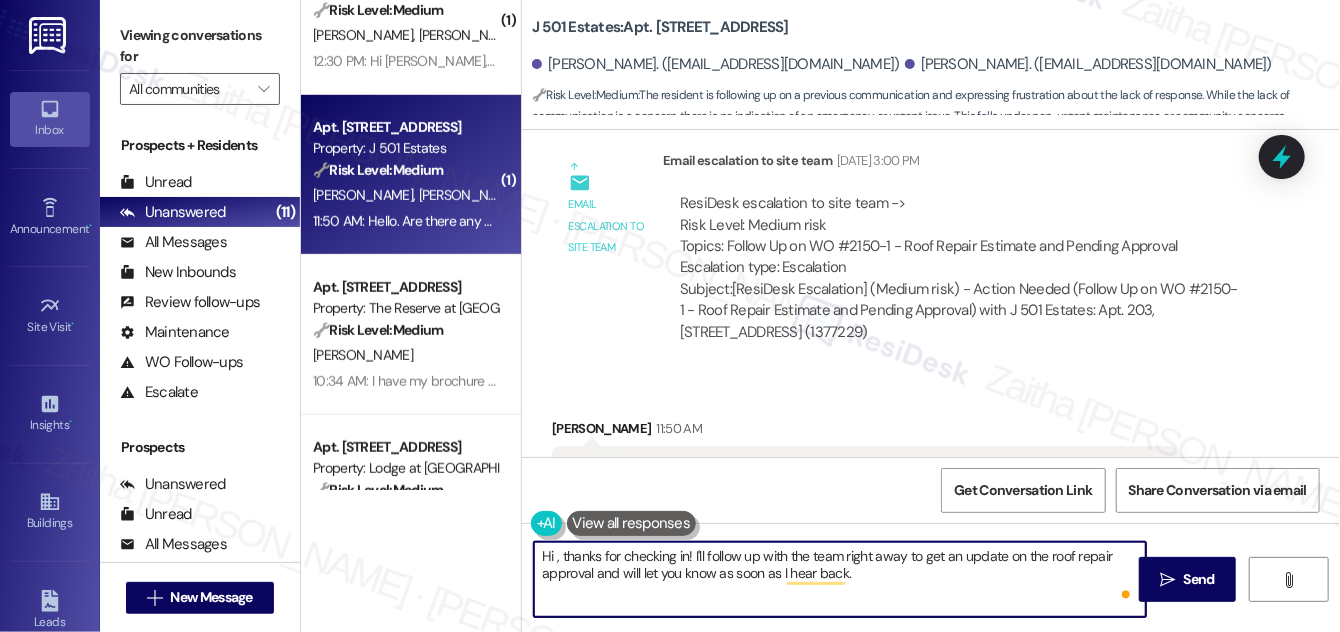 paste on "[PERSON_NAME]" 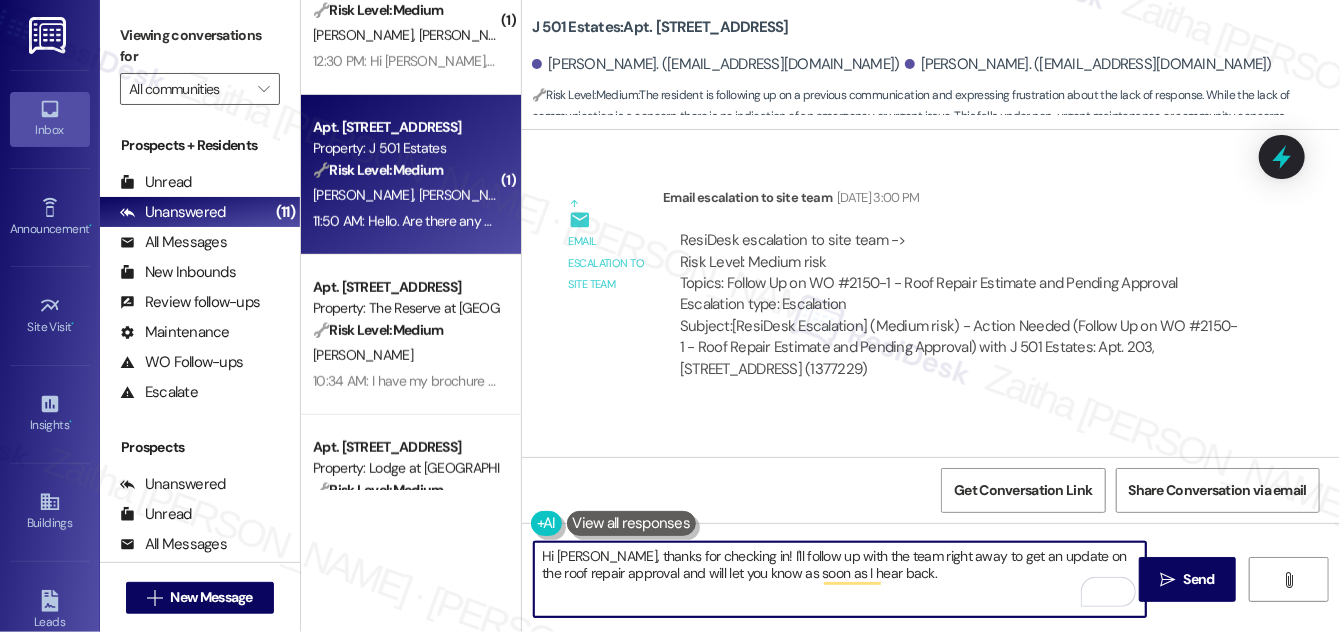 scroll, scrollTop: 4765, scrollLeft: 0, axis: vertical 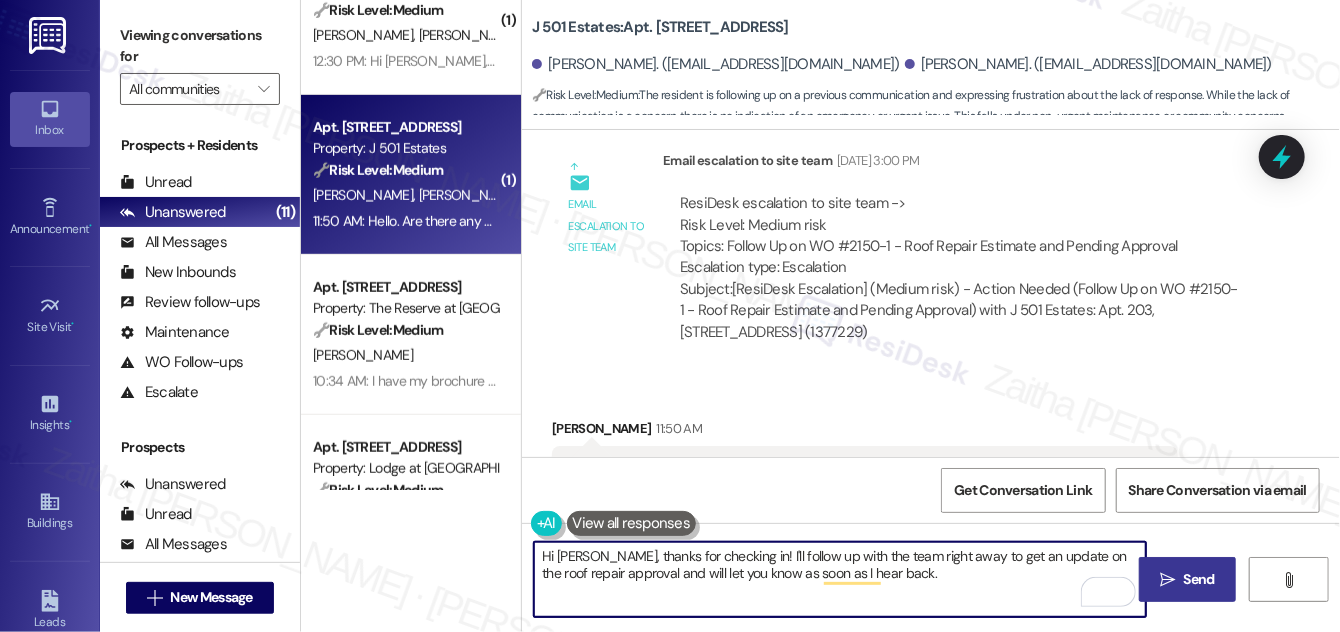 type on "Hi [PERSON_NAME], thanks for checking in! I'll follow up with the team right away to get an update on the roof repair approval and will let you know as soon as I hear back." 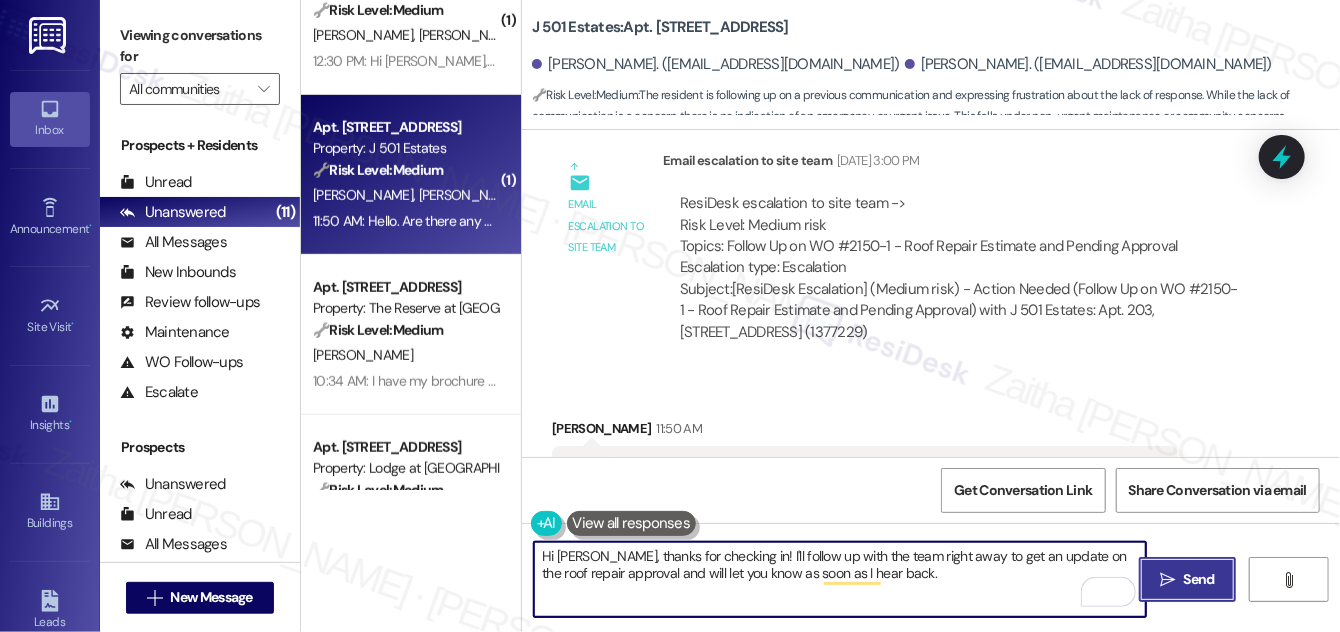 click on "Send" at bounding box center (1199, 579) 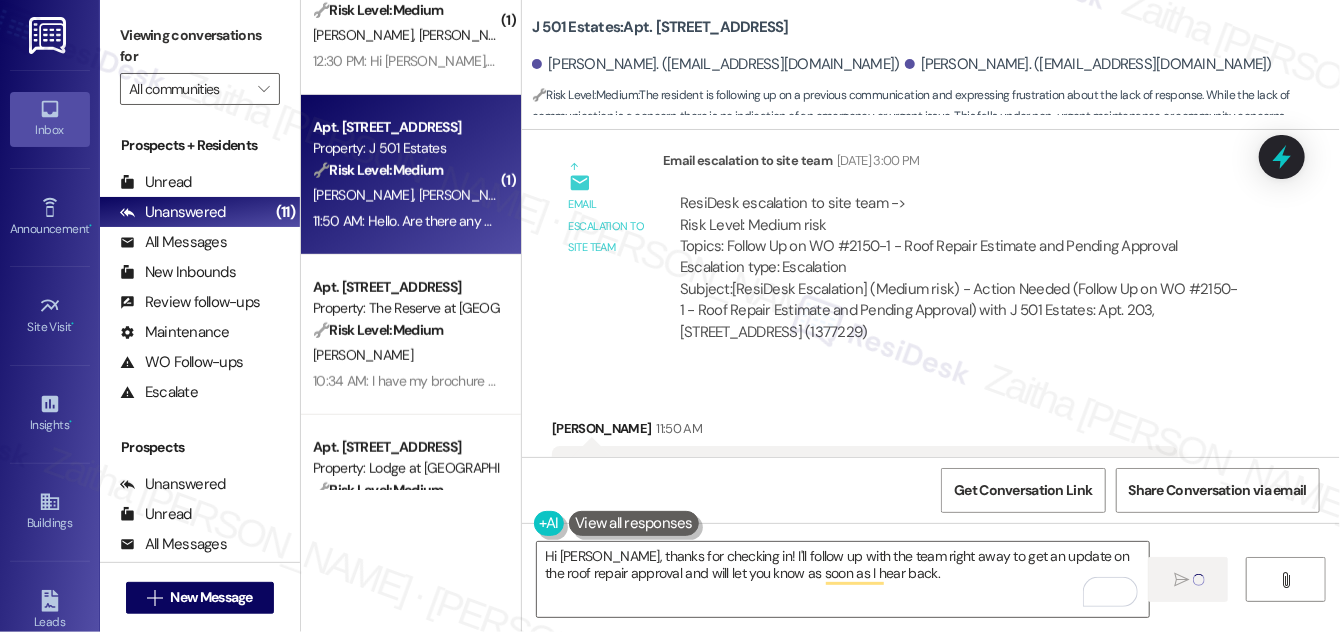 type 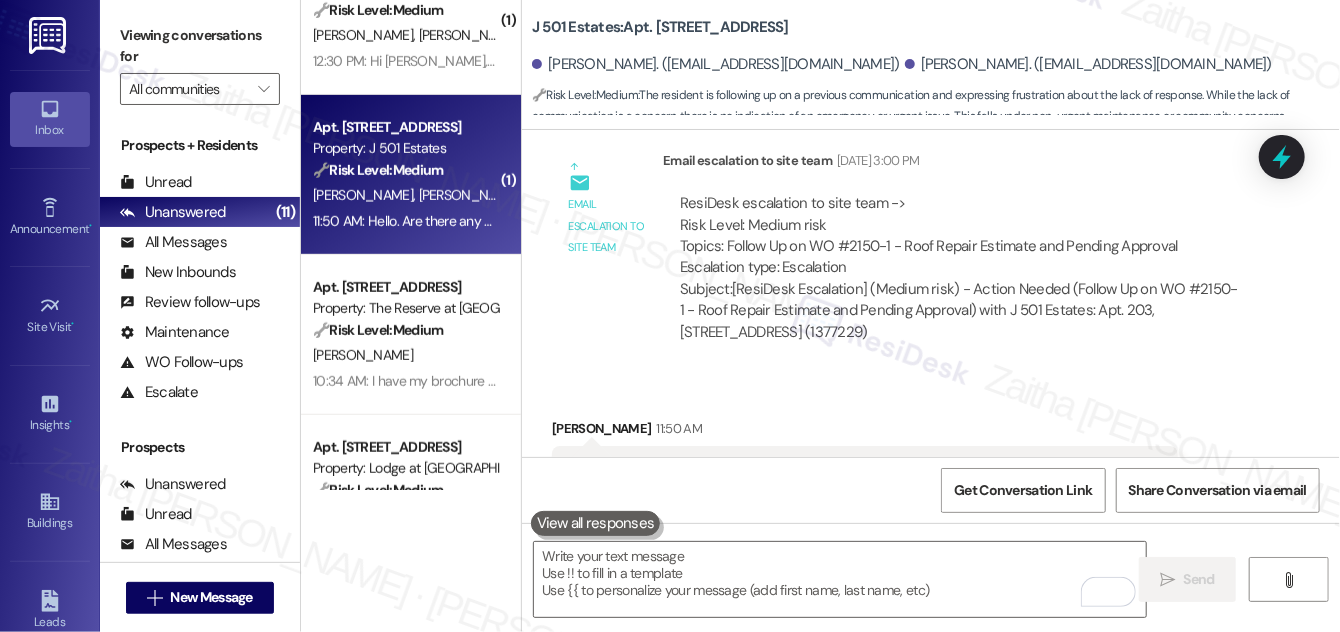scroll, scrollTop: 4765, scrollLeft: 0, axis: vertical 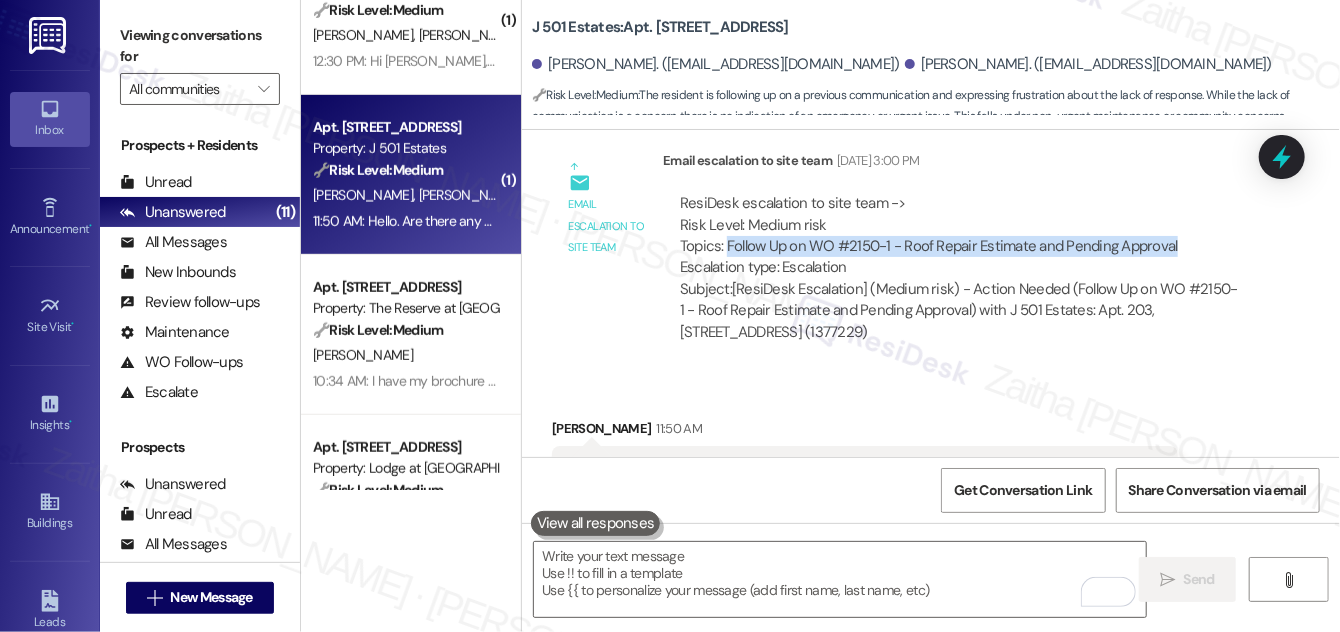 drag, startPoint x: 723, startPoint y: 156, endPoint x: 1178, endPoint y: 166, distance: 455.10986 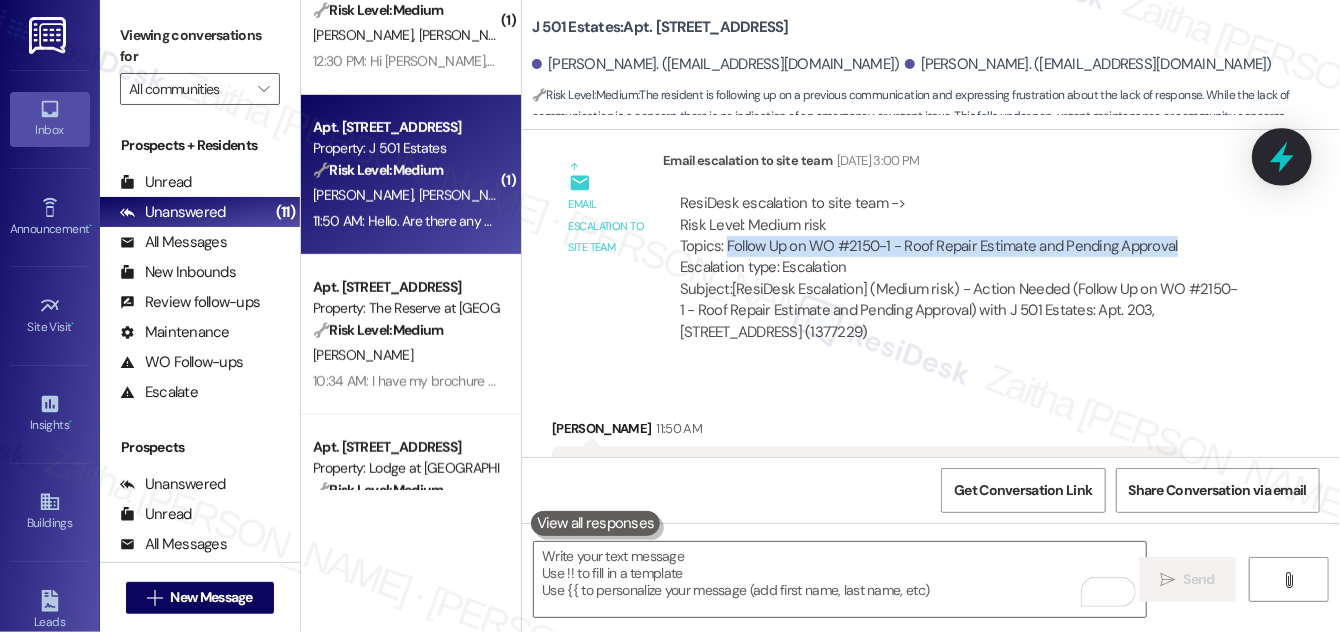 click 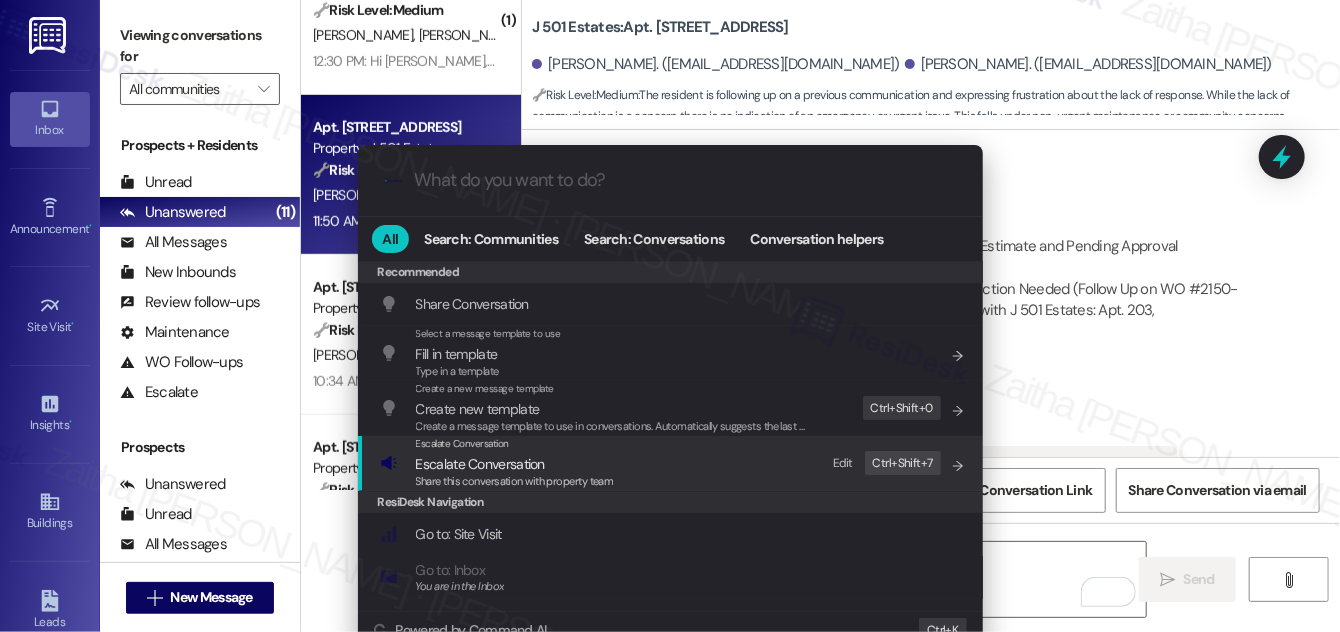 drag, startPoint x: 517, startPoint y: 468, endPoint x: 515, endPoint y: 450, distance: 18.110771 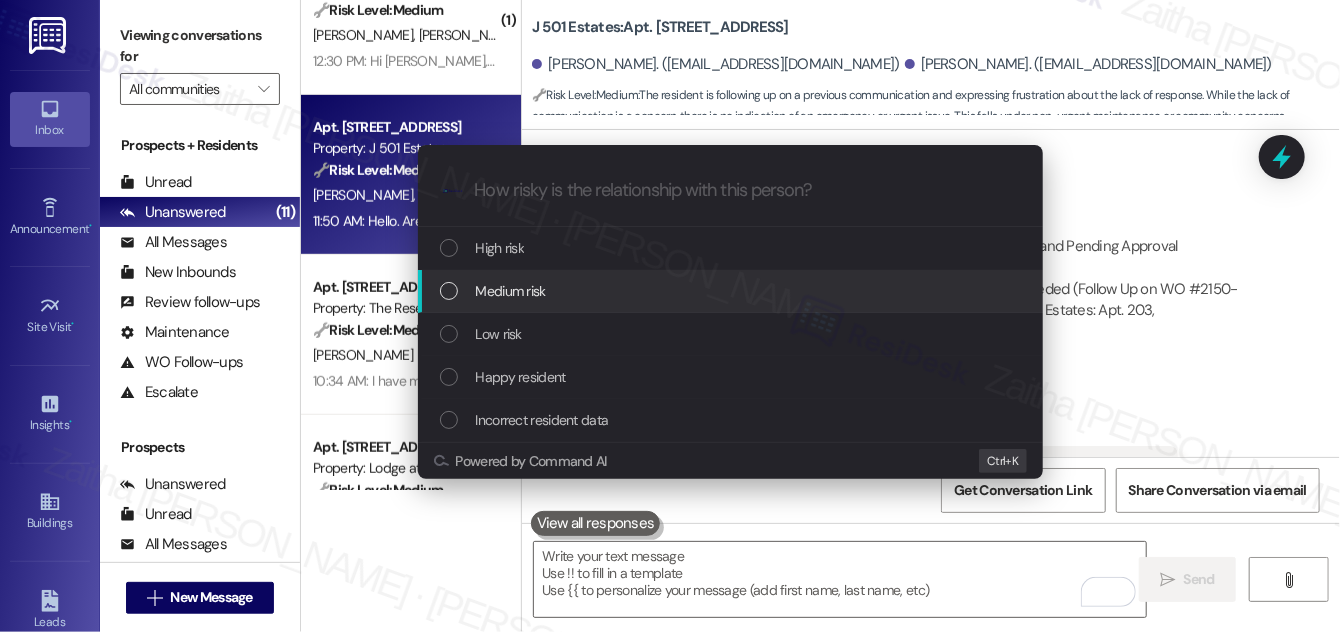 click on "Medium risk" at bounding box center [511, 291] 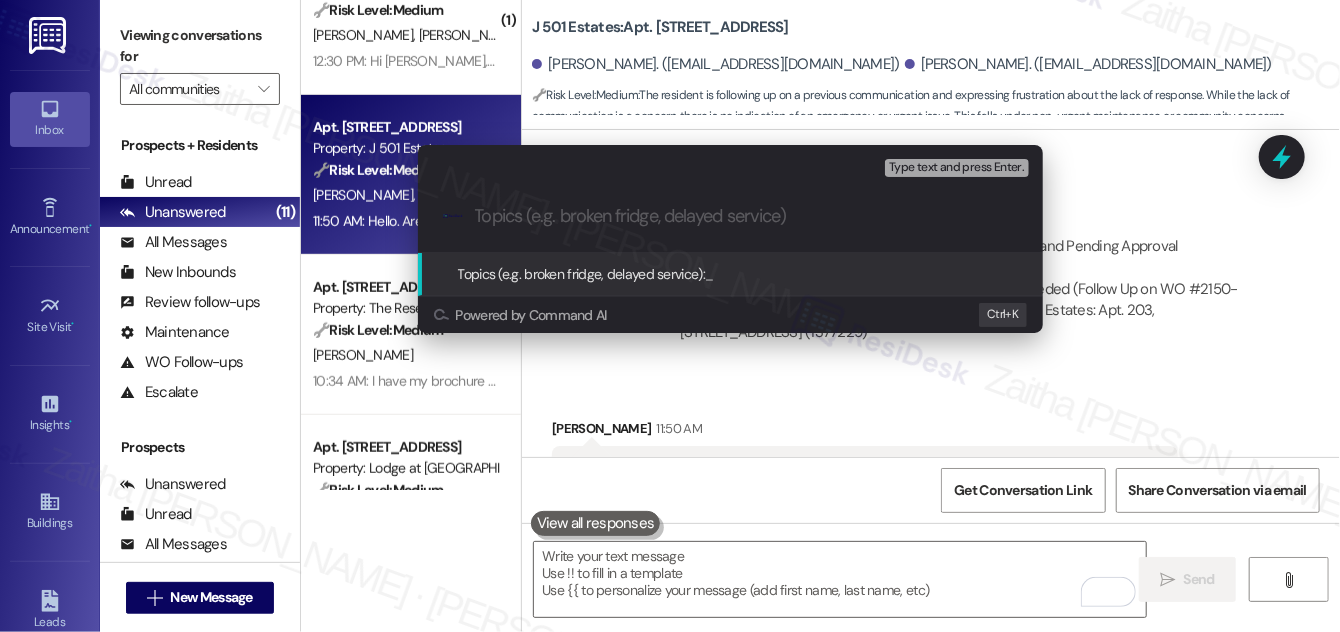 paste on "Follow Up on WO #2150-1 - Roof Repair Estimate and Pending Approval" 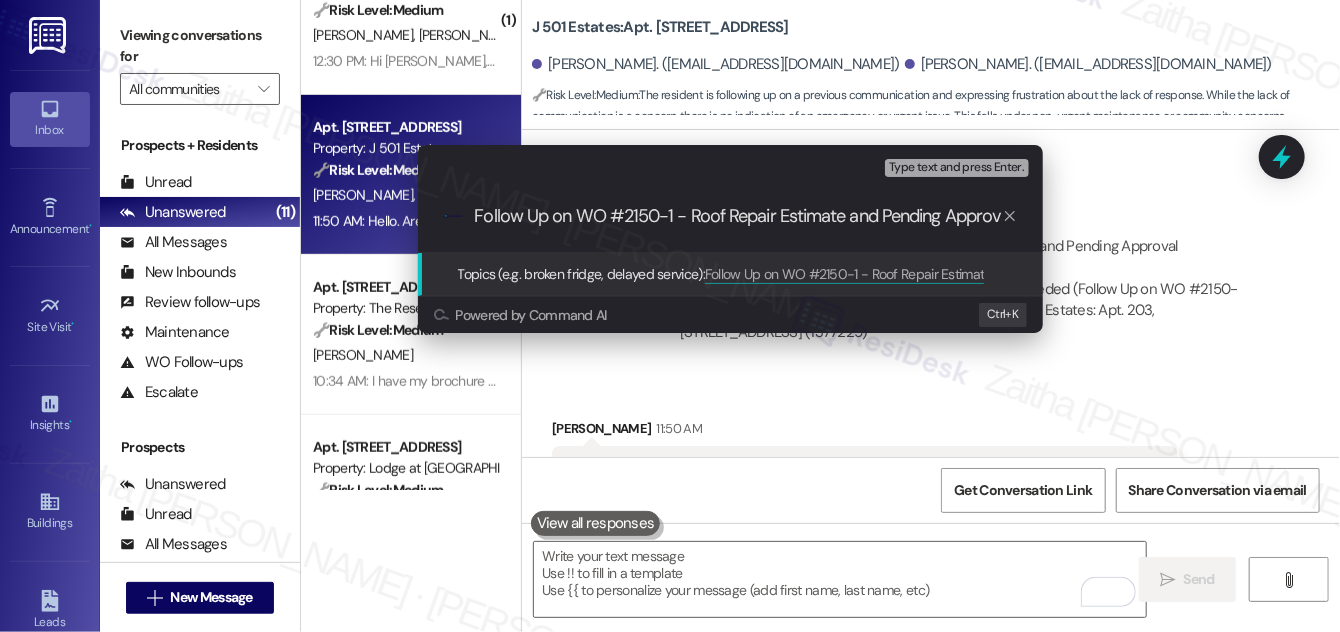 scroll, scrollTop: 0, scrollLeft: 11, axis: horizontal 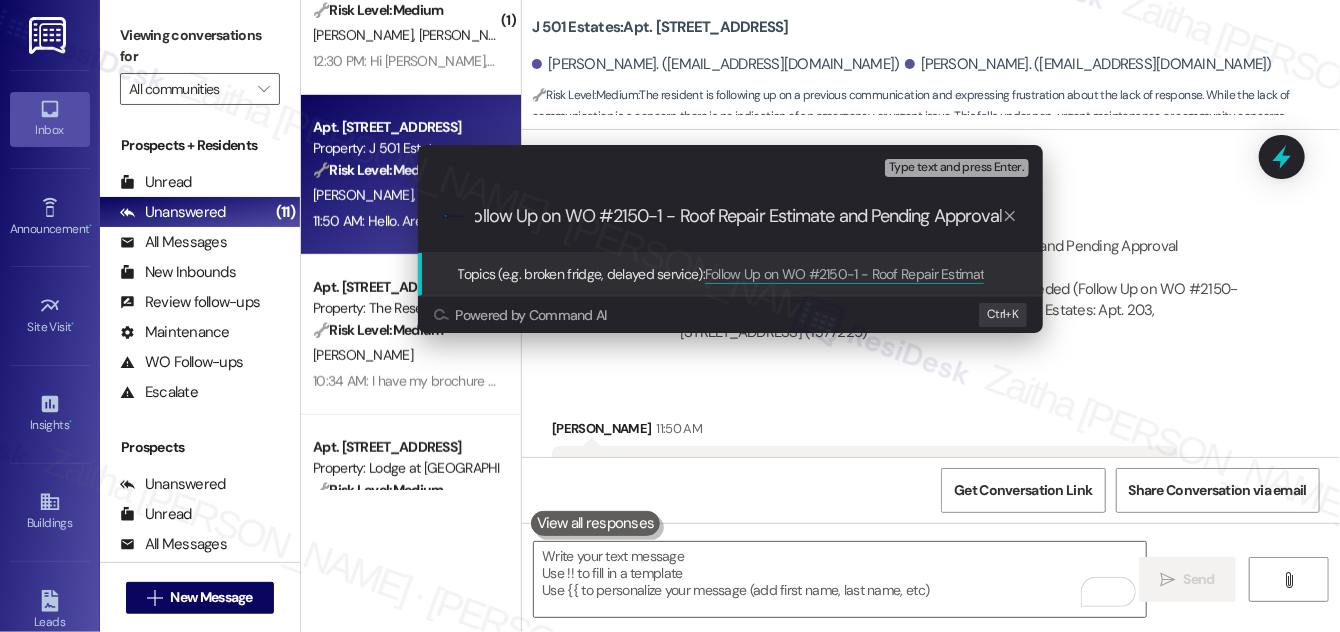 type 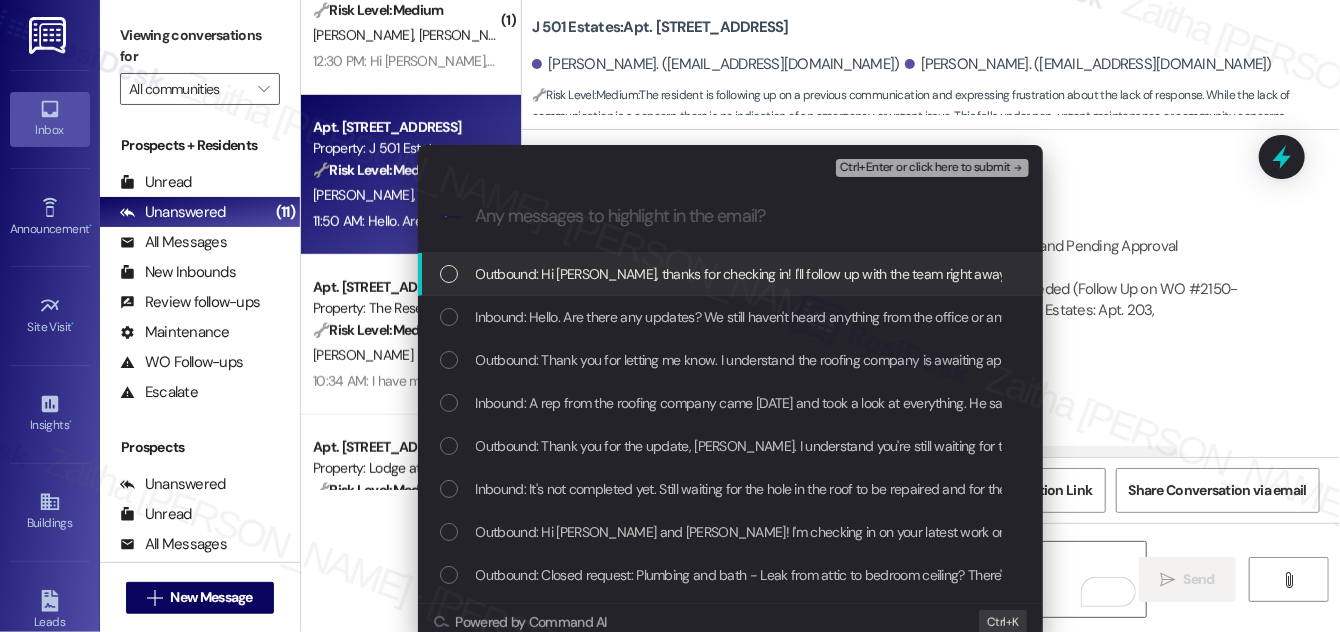 scroll, scrollTop: 0, scrollLeft: 0, axis: both 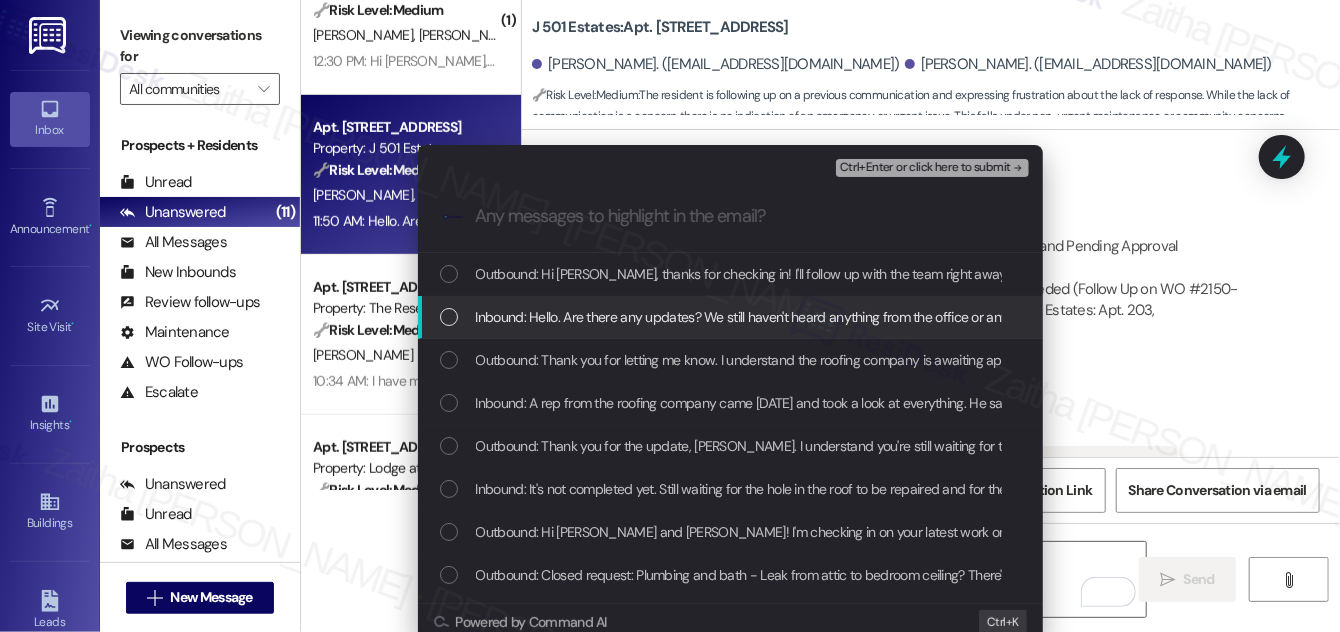 click on "Inbound: Hello. Are there any updates? We still haven't heard anything from the office or anyone else." at bounding box center [732, 317] 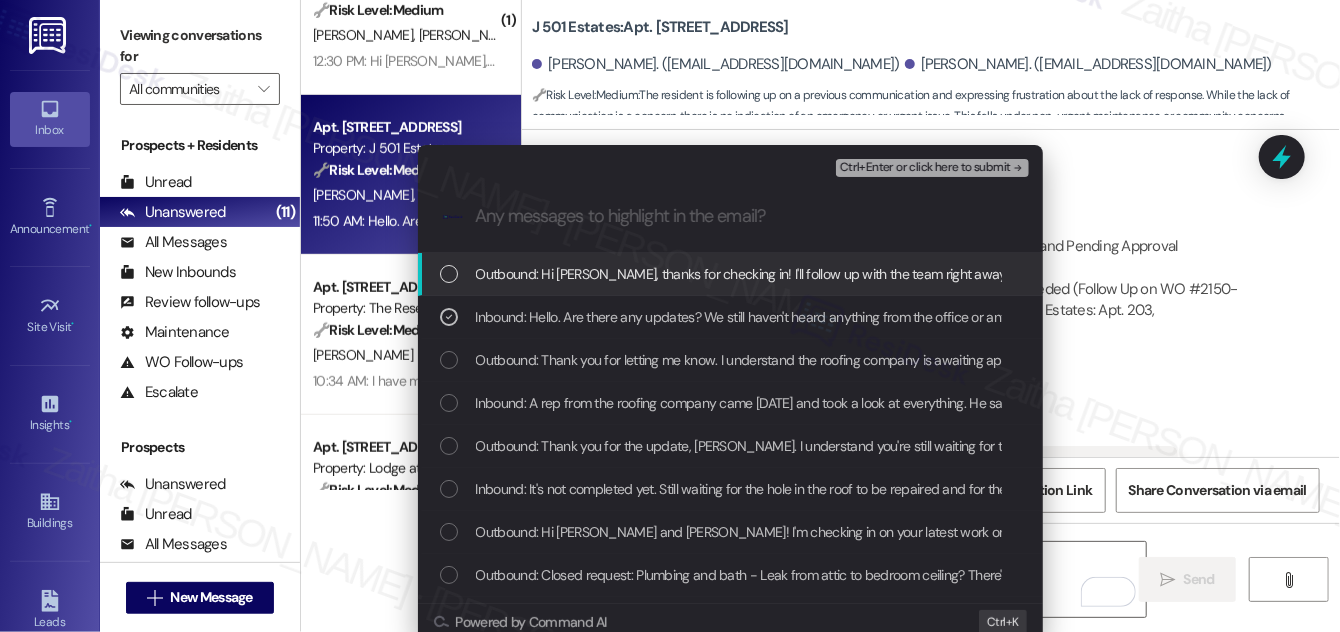click on "Ctrl+Enter or click here to submit" at bounding box center [925, 168] 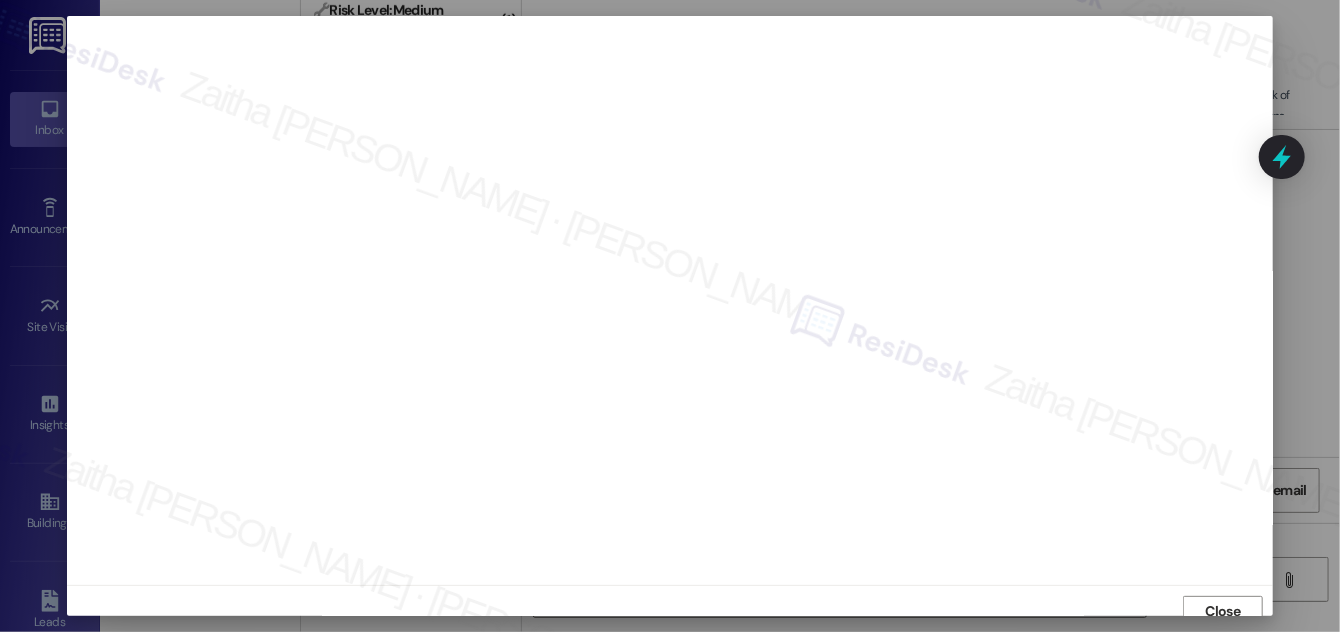 scroll, scrollTop: 11, scrollLeft: 0, axis: vertical 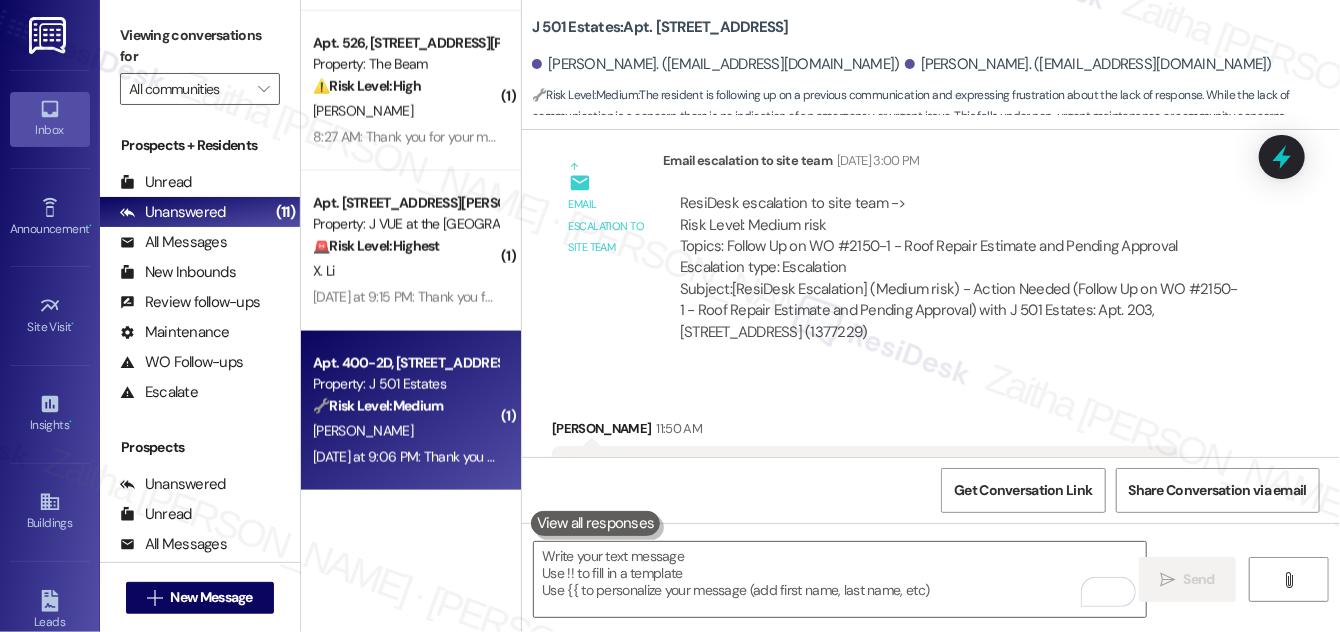 click on "[PERSON_NAME]" at bounding box center (405, 431) 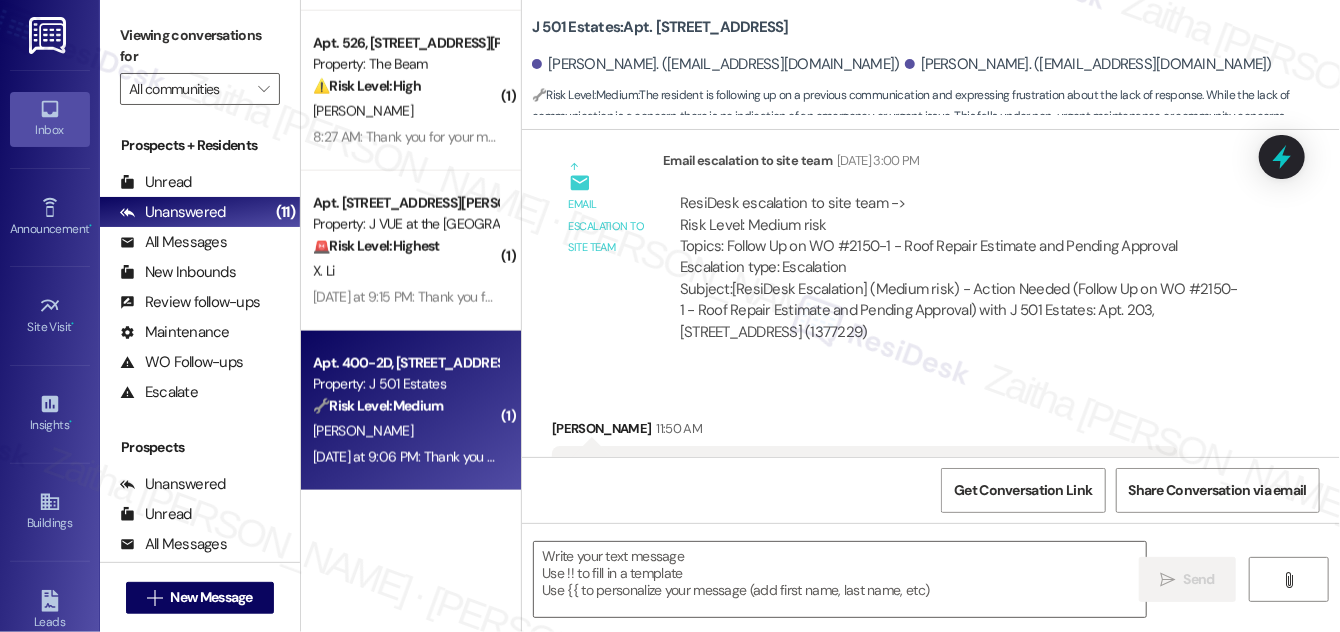 type on "Fetching suggested responses. Please feel free to read through the conversation in the meantime." 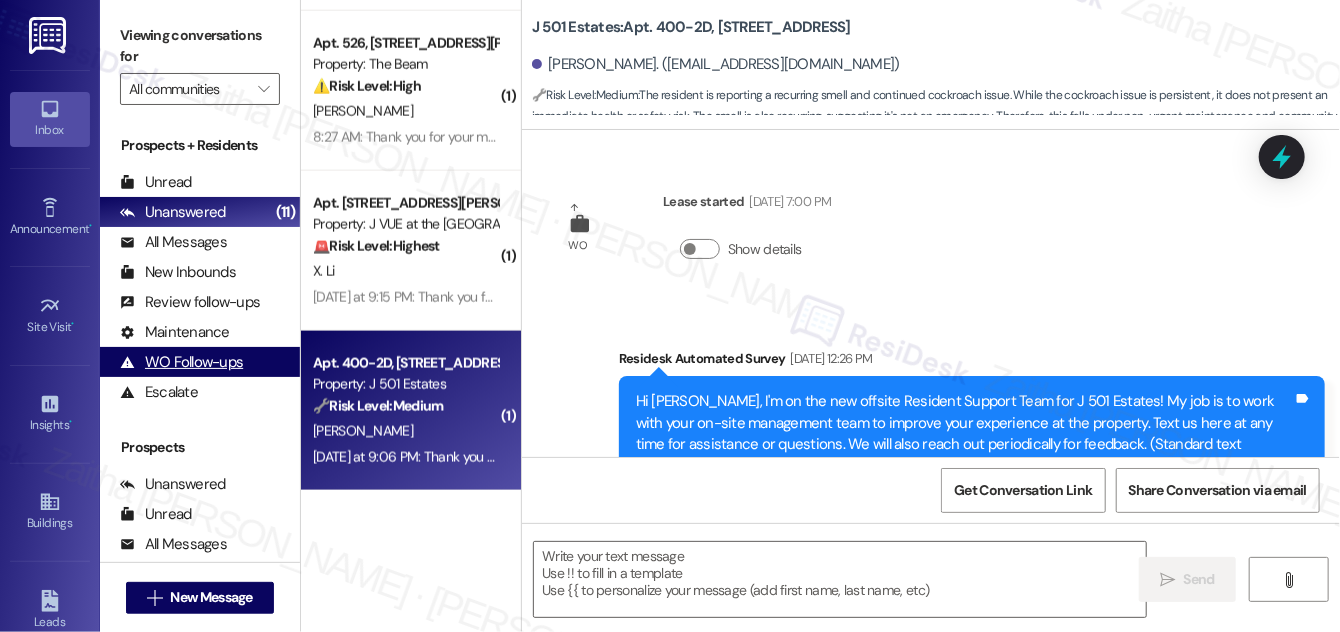 type on "Fetching suggested responses. Please feel free to read through the conversation in the meantime." 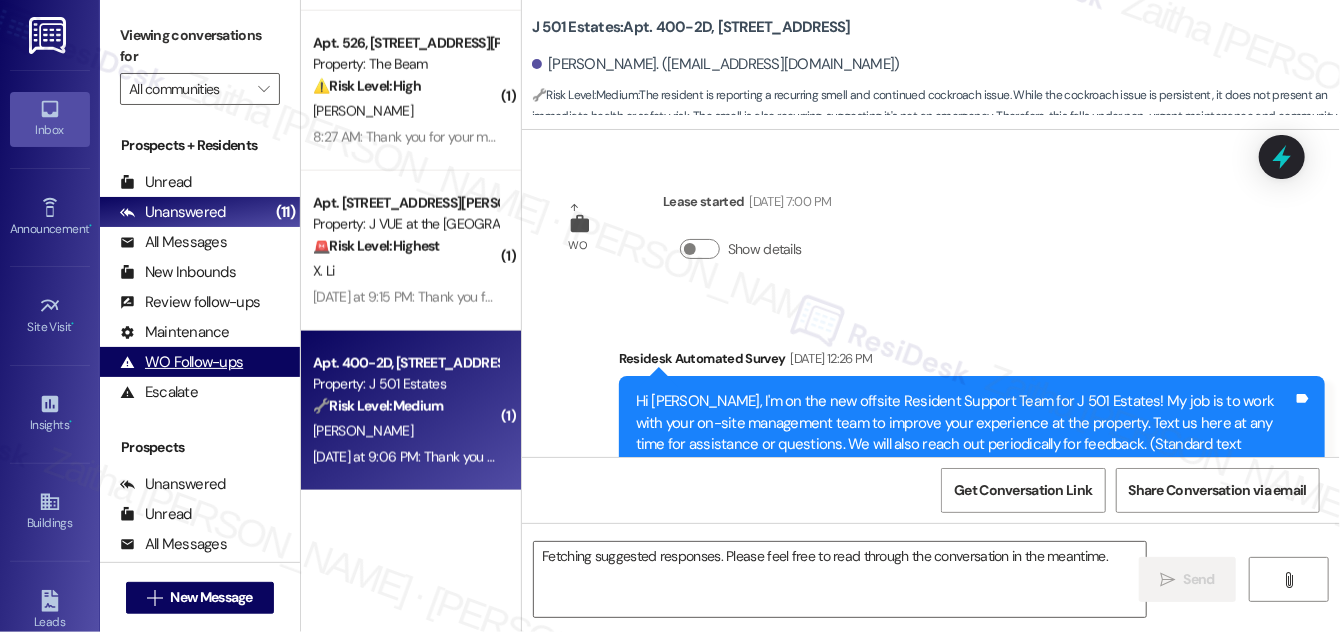 scroll, scrollTop: 272, scrollLeft: 0, axis: vertical 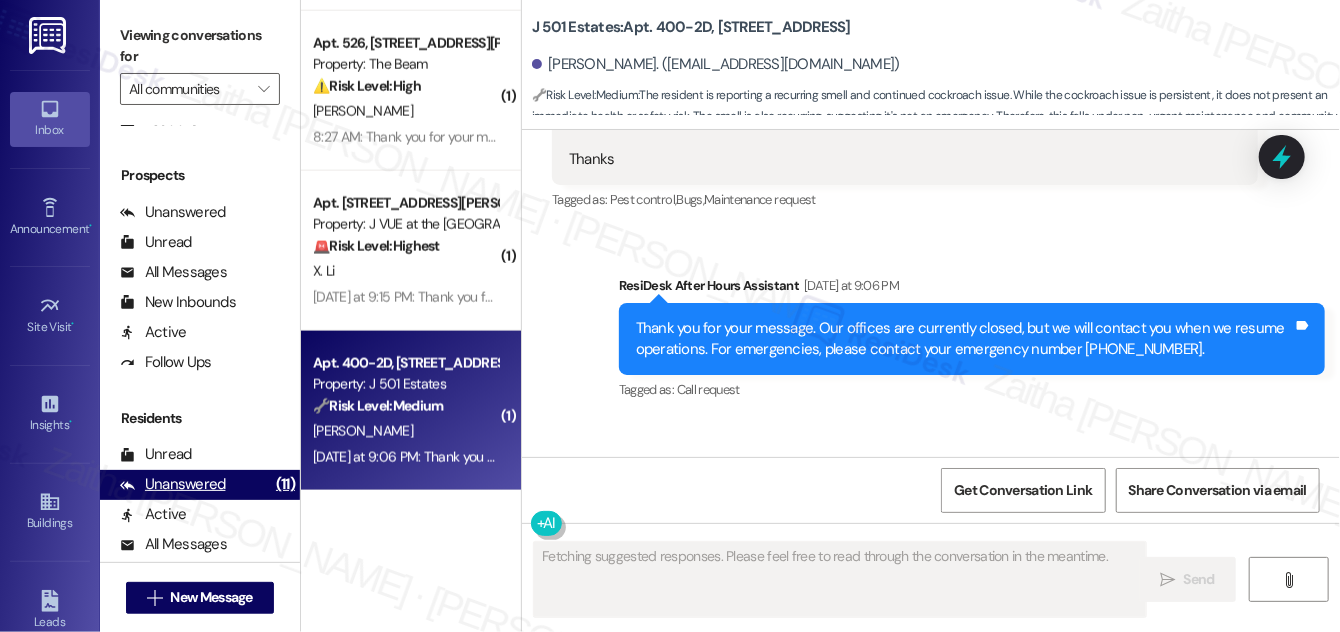 click on "Unanswered" at bounding box center (173, 484) 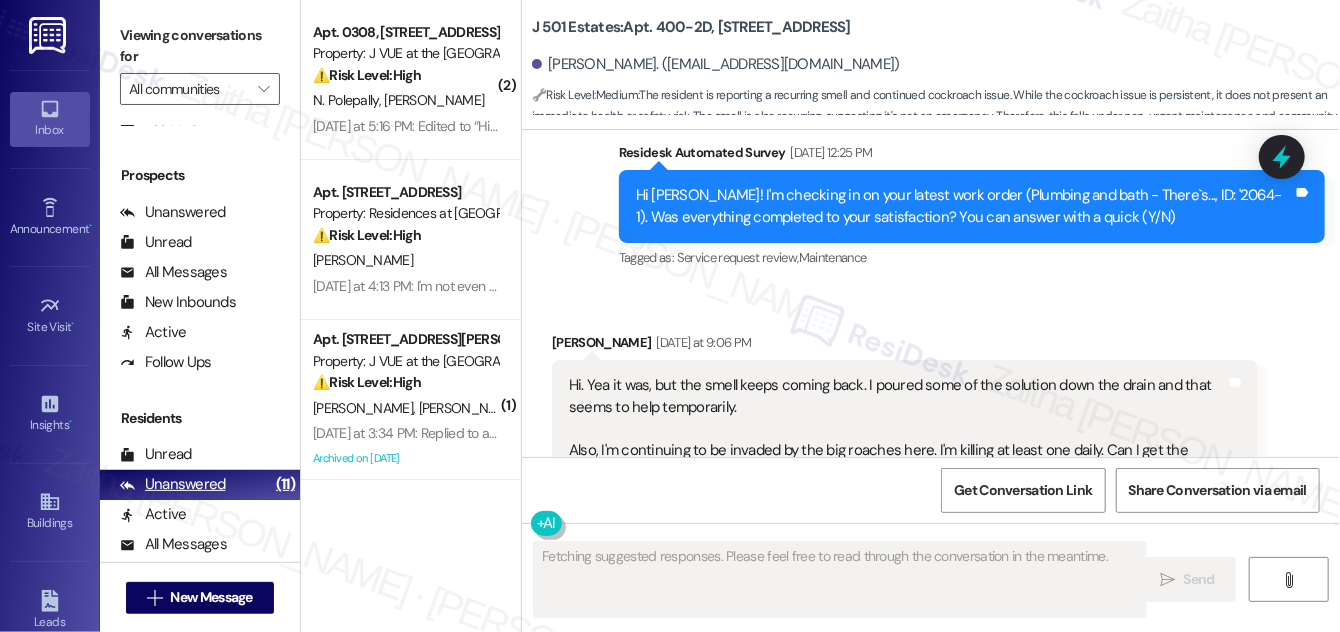 scroll, scrollTop: 26118, scrollLeft: 0, axis: vertical 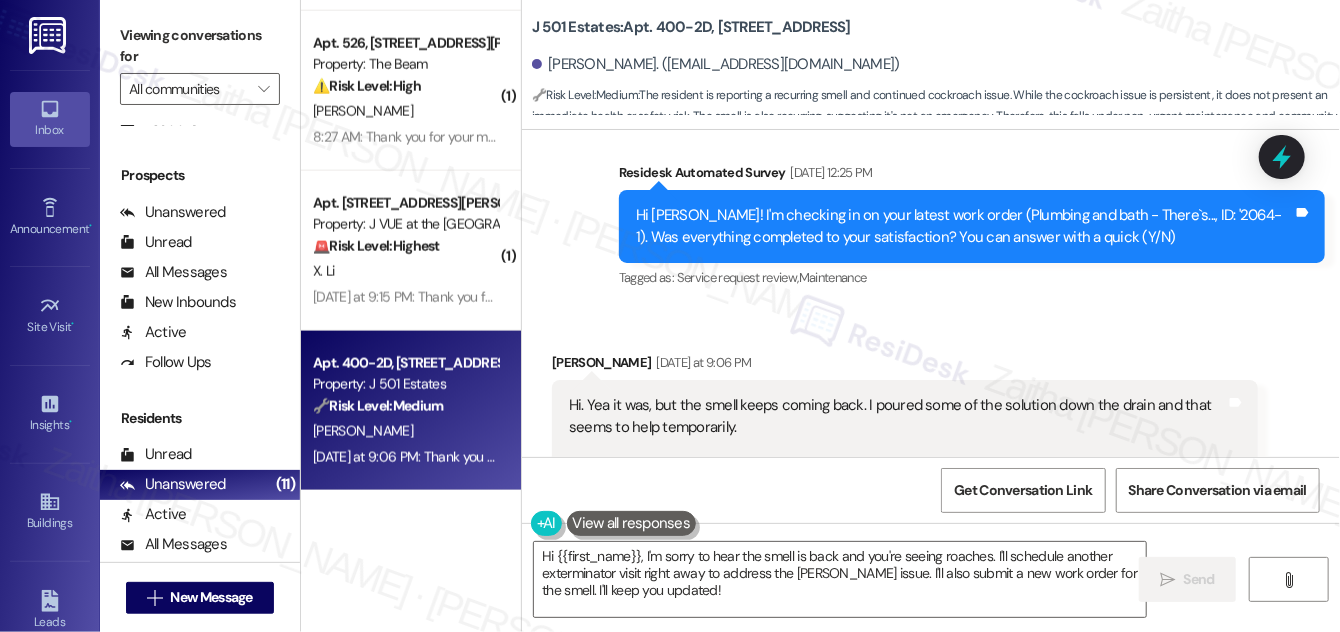 click on "[PERSON_NAME]" at bounding box center [405, 431] 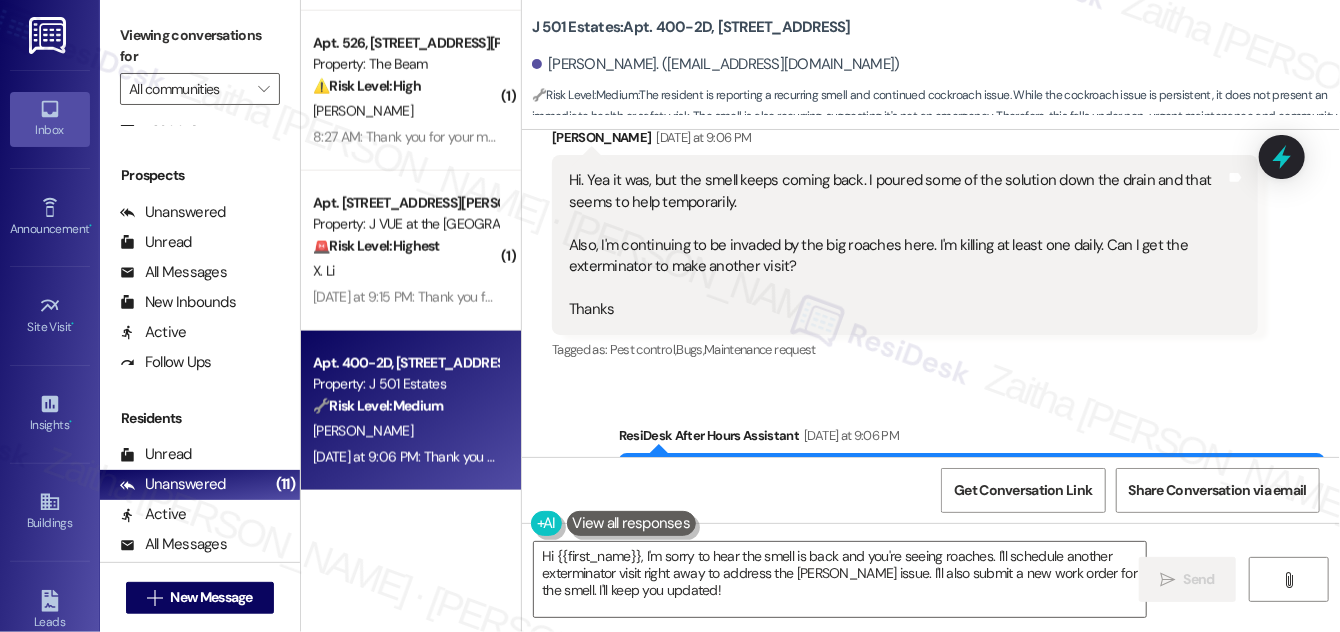 scroll, scrollTop: 26493, scrollLeft: 0, axis: vertical 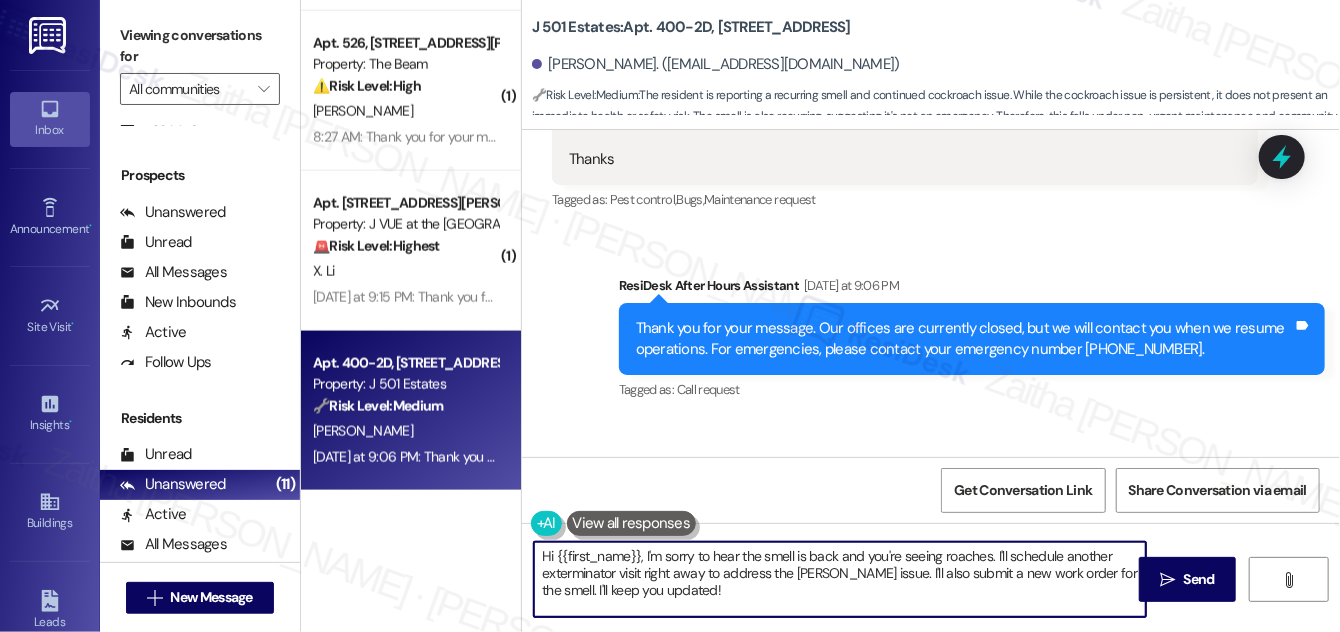 click on "Hi {{first_name}}, I'm sorry to hear the smell is back and you're seeing roaches. I'll schedule another exterminator visit right away to address the [PERSON_NAME] issue. I'll also submit a new work order for the smell. I'll keep you updated!" at bounding box center (840, 579) 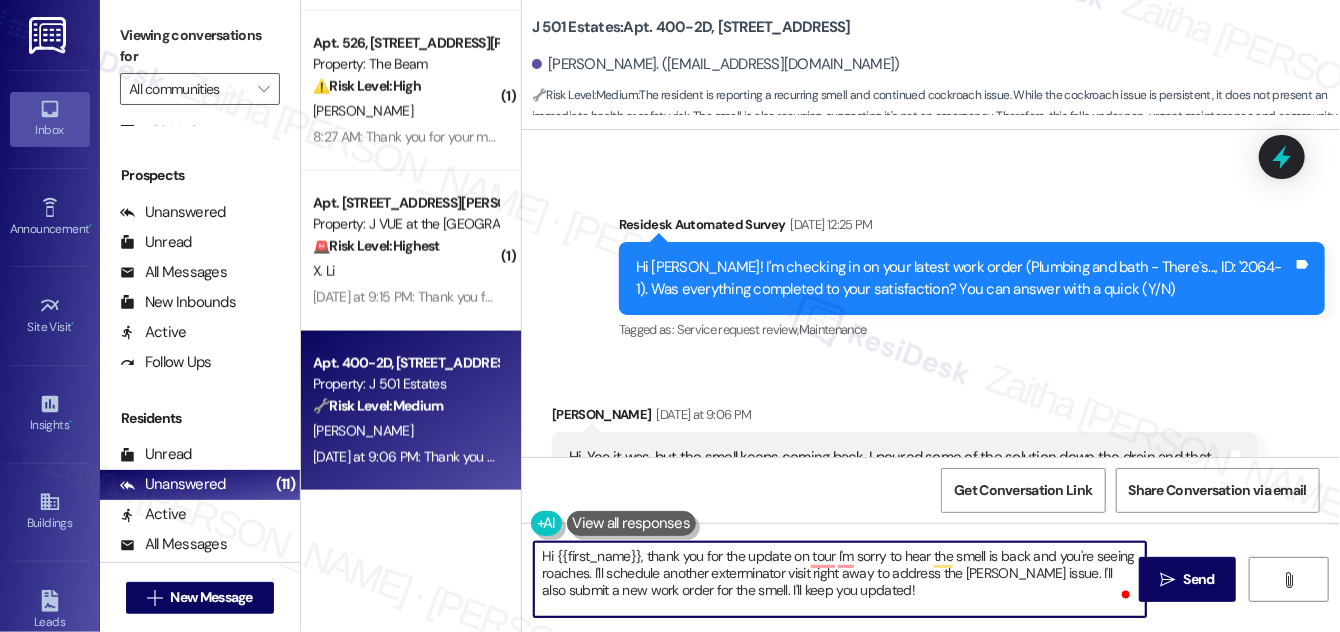 scroll, scrollTop: 26038, scrollLeft: 0, axis: vertical 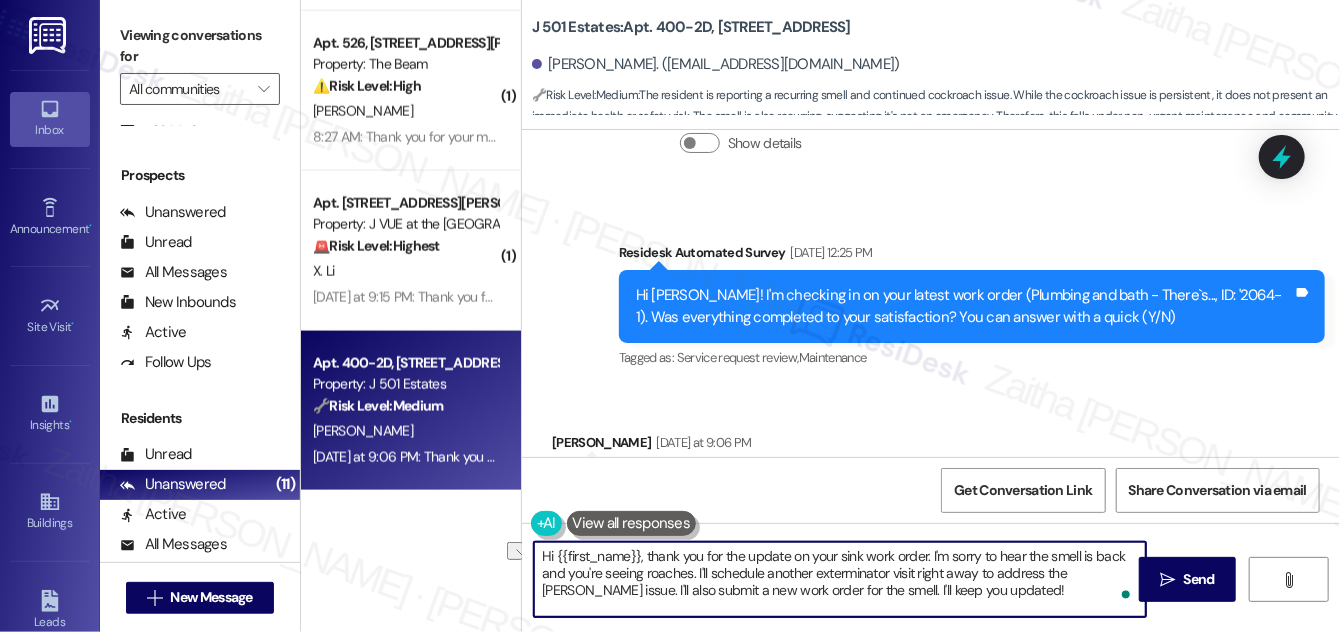 drag, startPoint x: 926, startPoint y: 551, endPoint x: 789, endPoint y: 556, distance: 137.09122 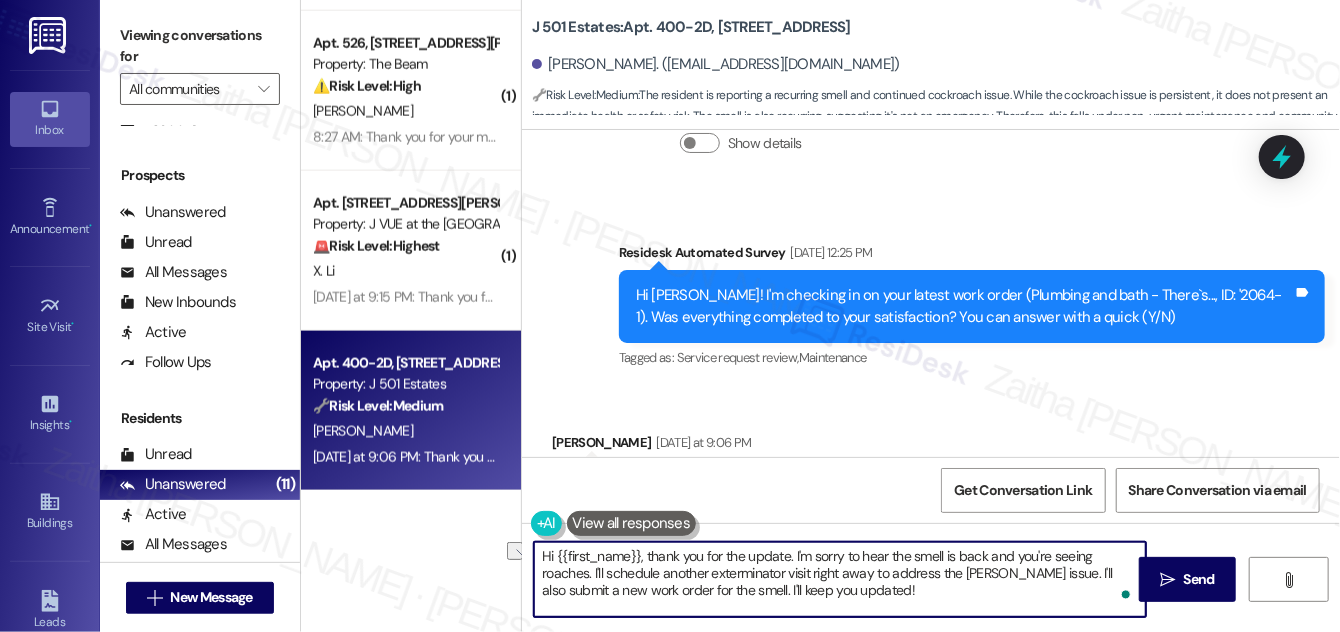 drag, startPoint x: 604, startPoint y: 573, endPoint x: 873, endPoint y: 572, distance: 269.00186 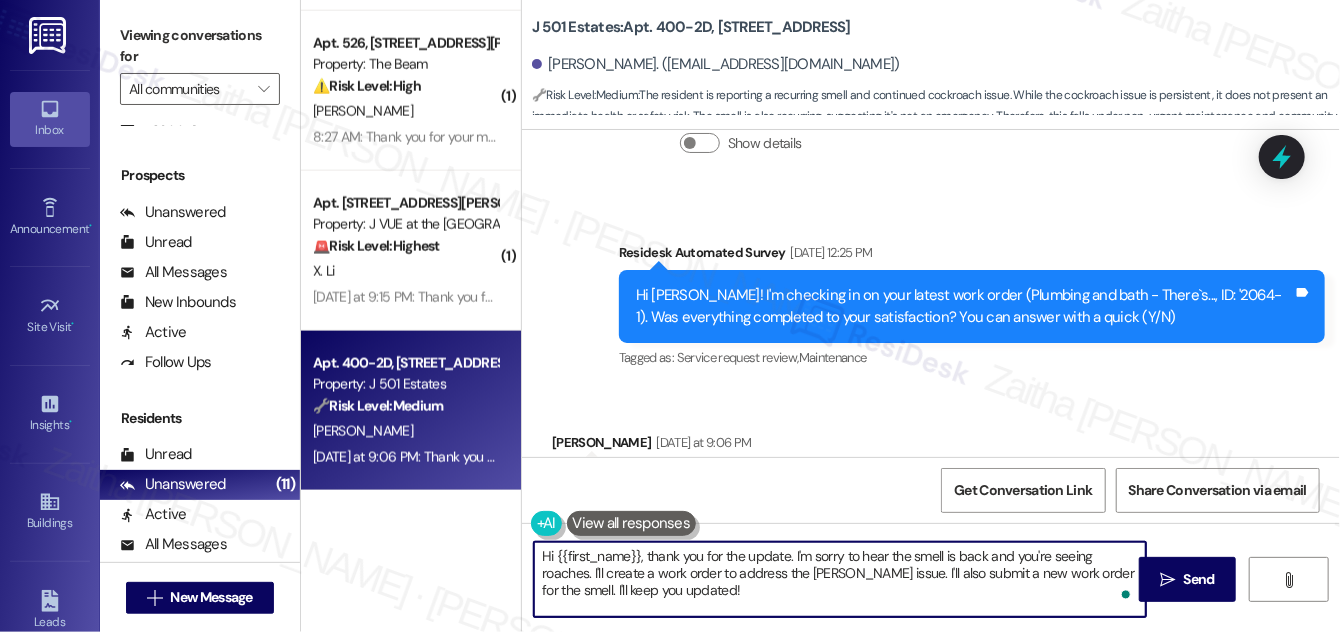 click on "Hi {{first_name}}, thank you for the update. I'm sorry to hear the smell is back and you're seeing roaches. I'll create a work order to address the [PERSON_NAME] issue. I'll also submit a new work order for the smell. I'll keep you updated!" at bounding box center [840, 579] 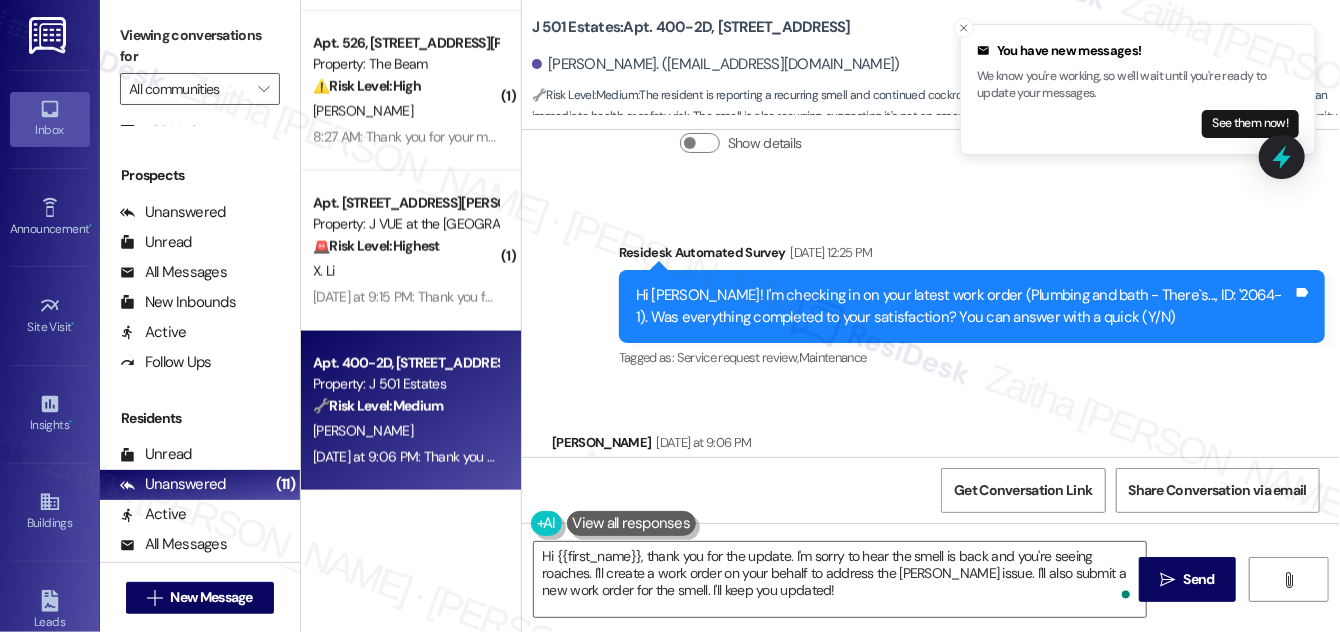 click at bounding box center (632, 523) 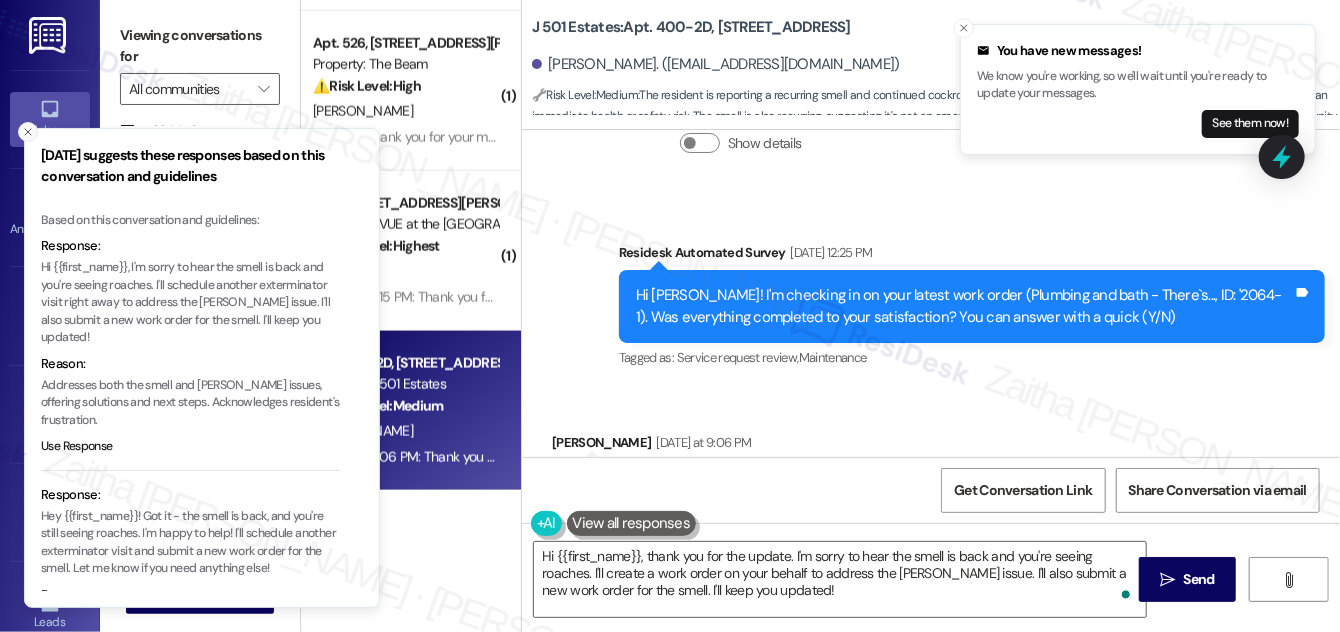 click at bounding box center (28, 132) 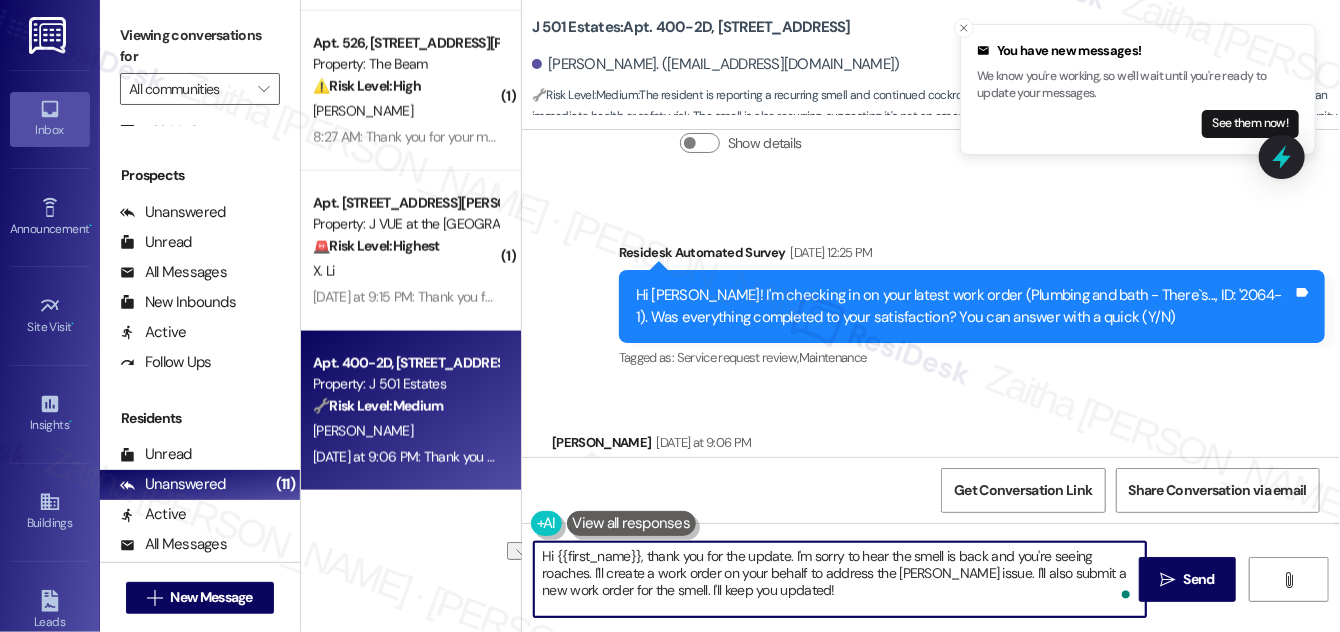drag, startPoint x: 1046, startPoint y: 570, endPoint x: 960, endPoint y: 568, distance: 86.023254 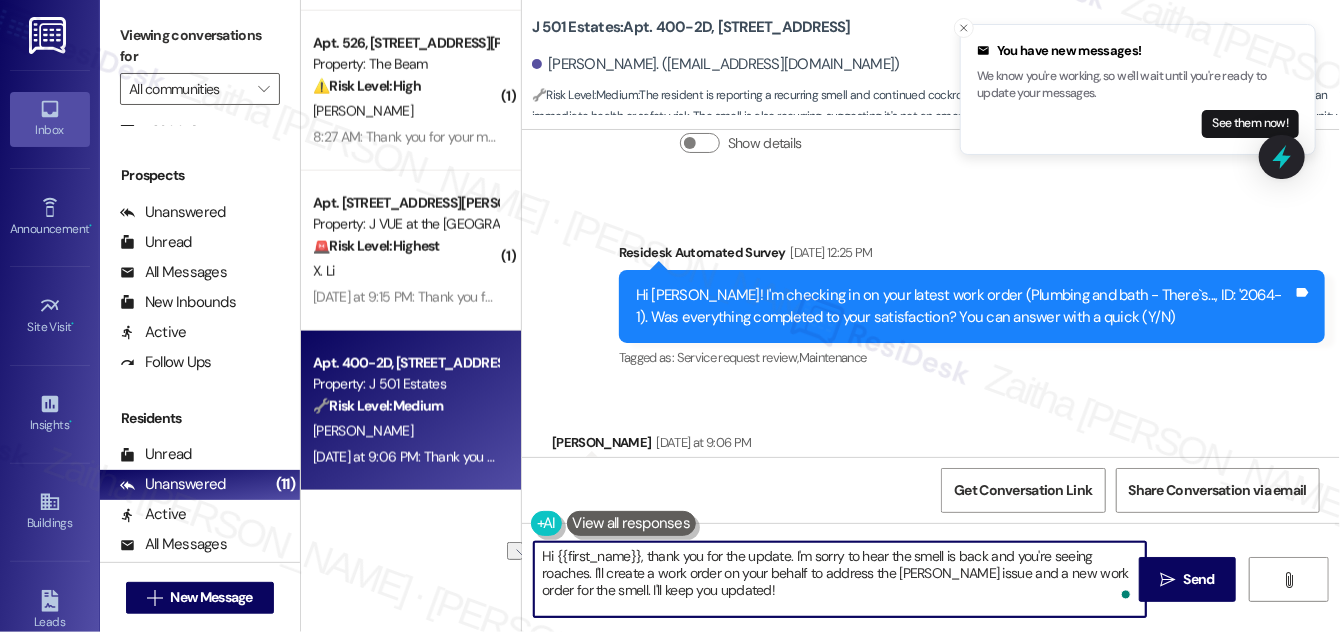 drag, startPoint x: 573, startPoint y: 586, endPoint x: 735, endPoint y: 595, distance: 162.2498 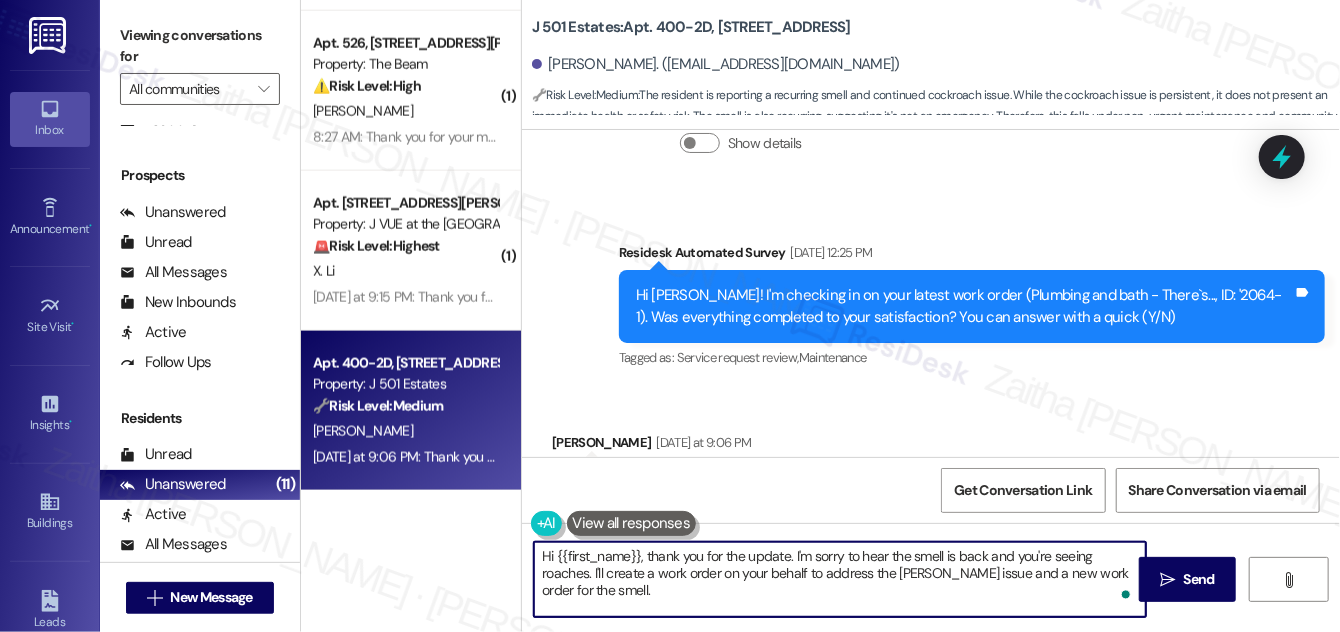 paste on "Do we have your permission to enter during your absence? Do you have pets that we should be aware of?" 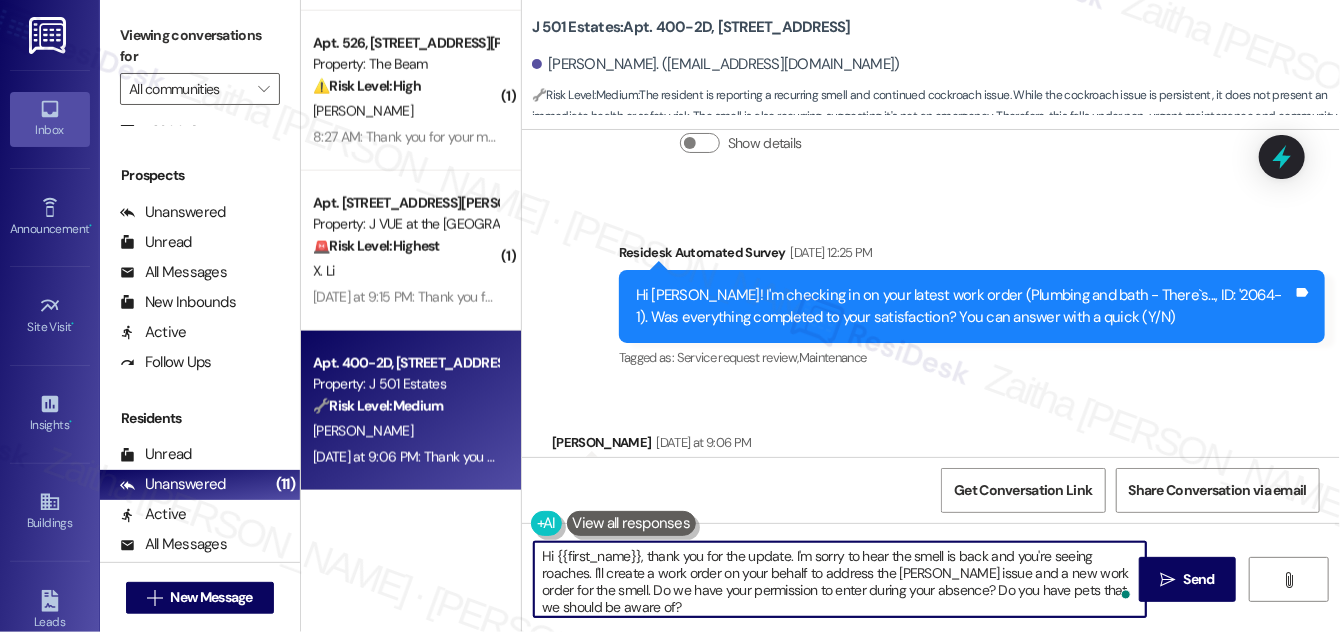 scroll, scrollTop: 16, scrollLeft: 0, axis: vertical 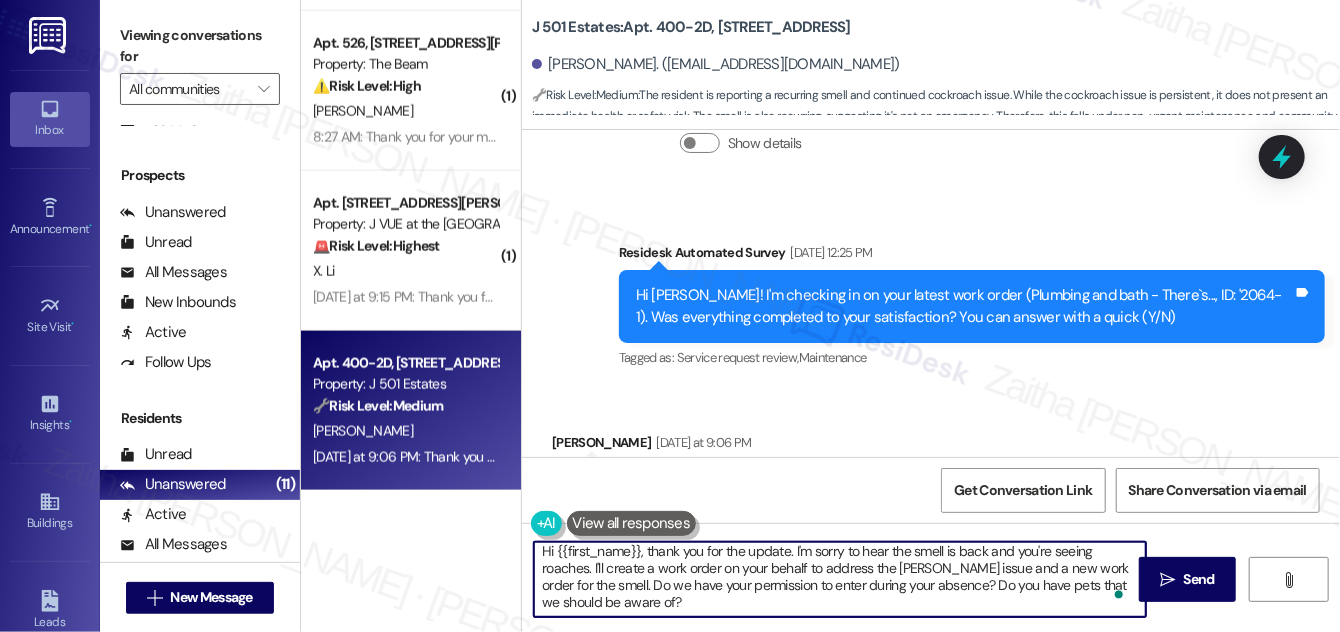 click on "Hi {{first_name}}, thank you for the update. I'm sorry to hear the smell is back and you're seeing roaches. I'll create a work order on your behalf to address the [PERSON_NAME] issue and a new work order for the smell. Do we have your permission to enter during your absence? Do you have pets that we should be aware of?" at bounding box center (840, 579) 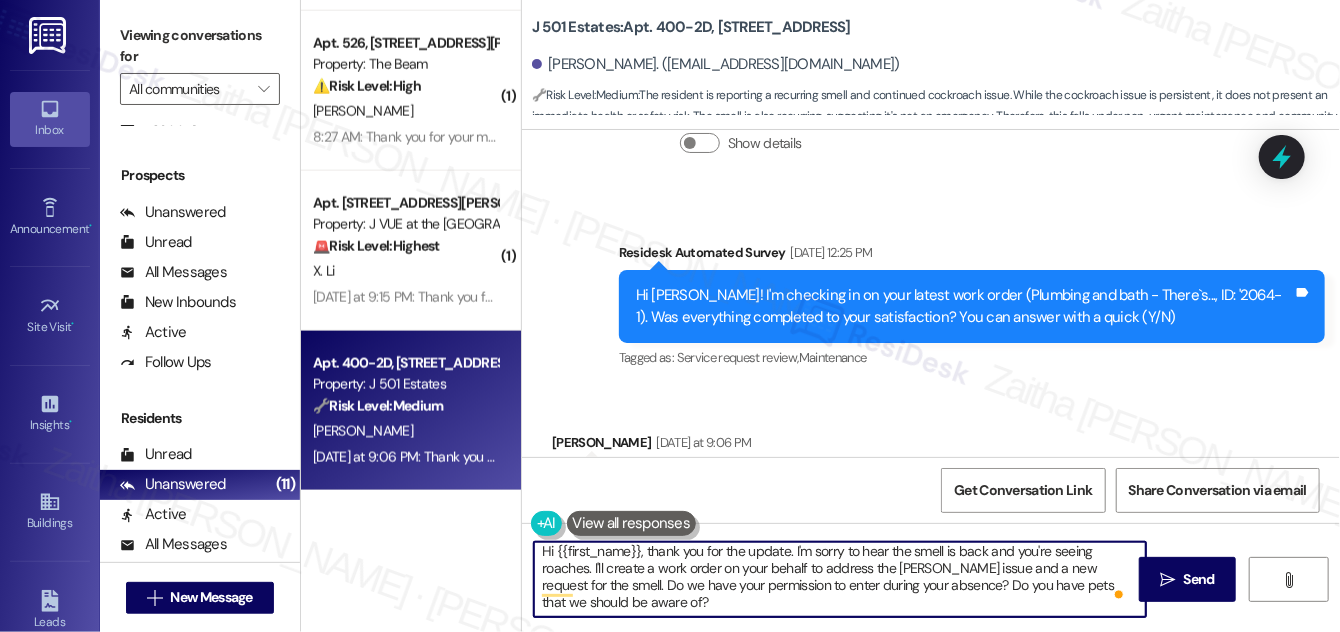 scroll, scrollTop: 0, scrollLeft: 0, axis: both 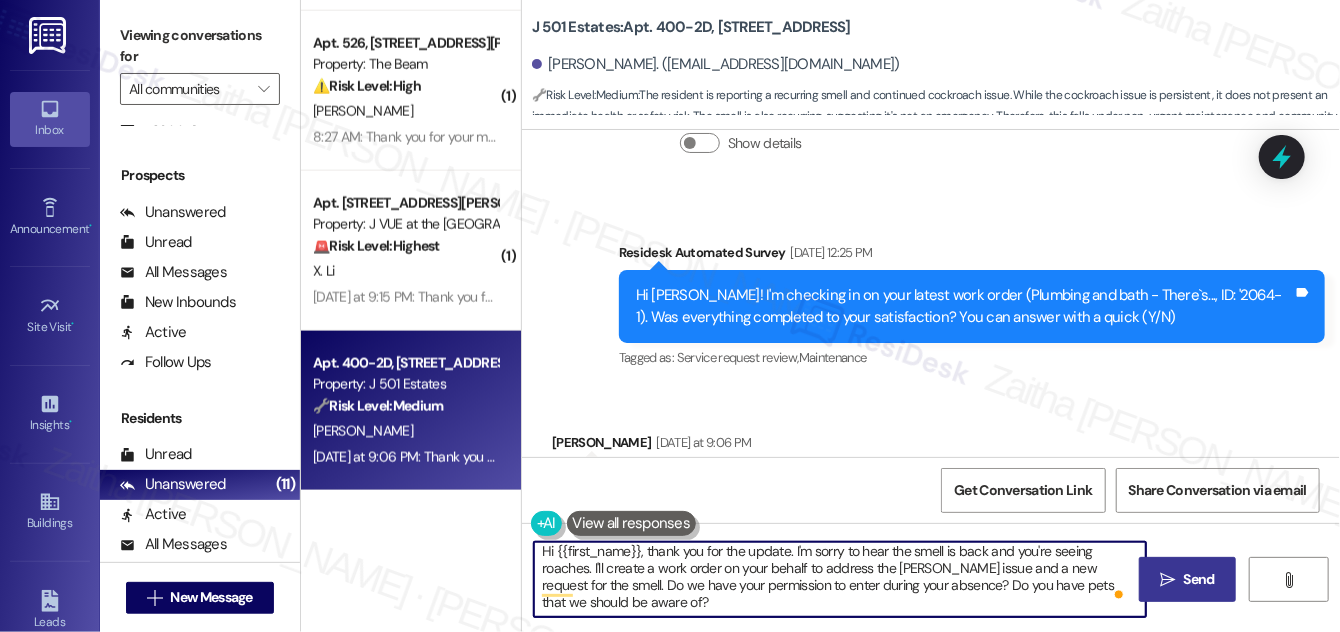 type on "Hi {{first_name}}, thank you for the update. I'm sorry to hear the smell is back and you're seeing roaches. I'll create a work order on your behalf to address the [PERSON_NAME] issue and a new request for the smell. Do we have your permission to enter during your absence? Do you have pets that we should be aware of?" 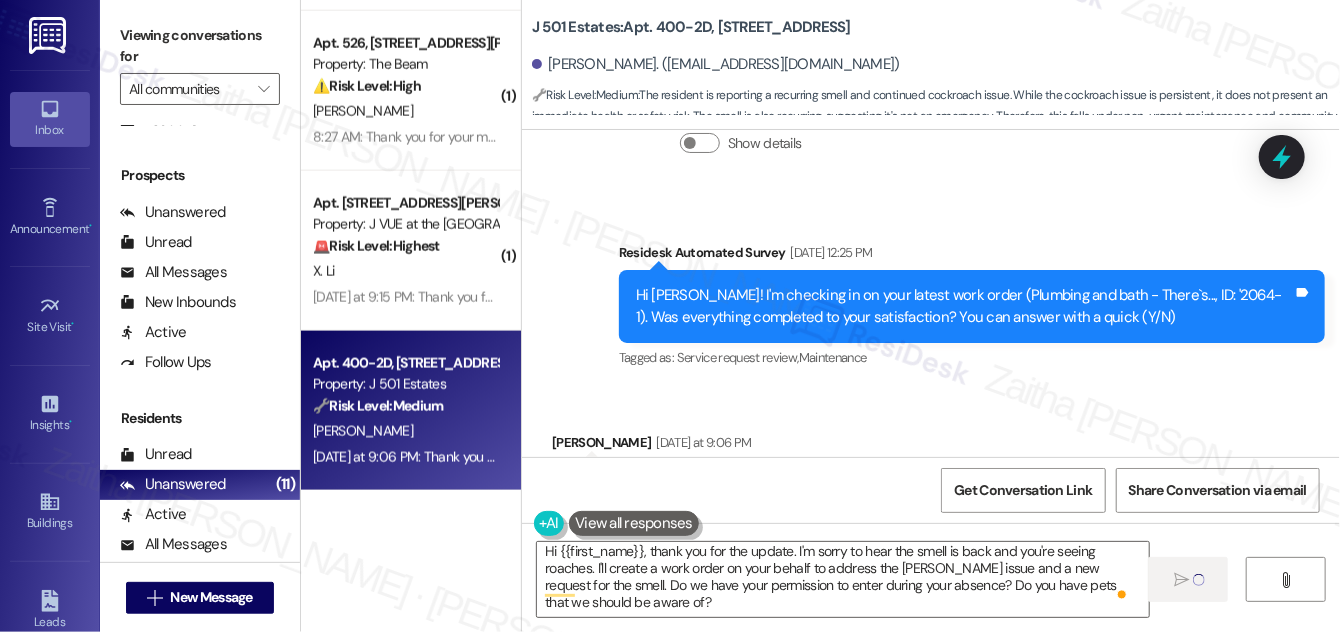 scroll, scrollTop: 304, scrollLeft: 0, axis: vertical 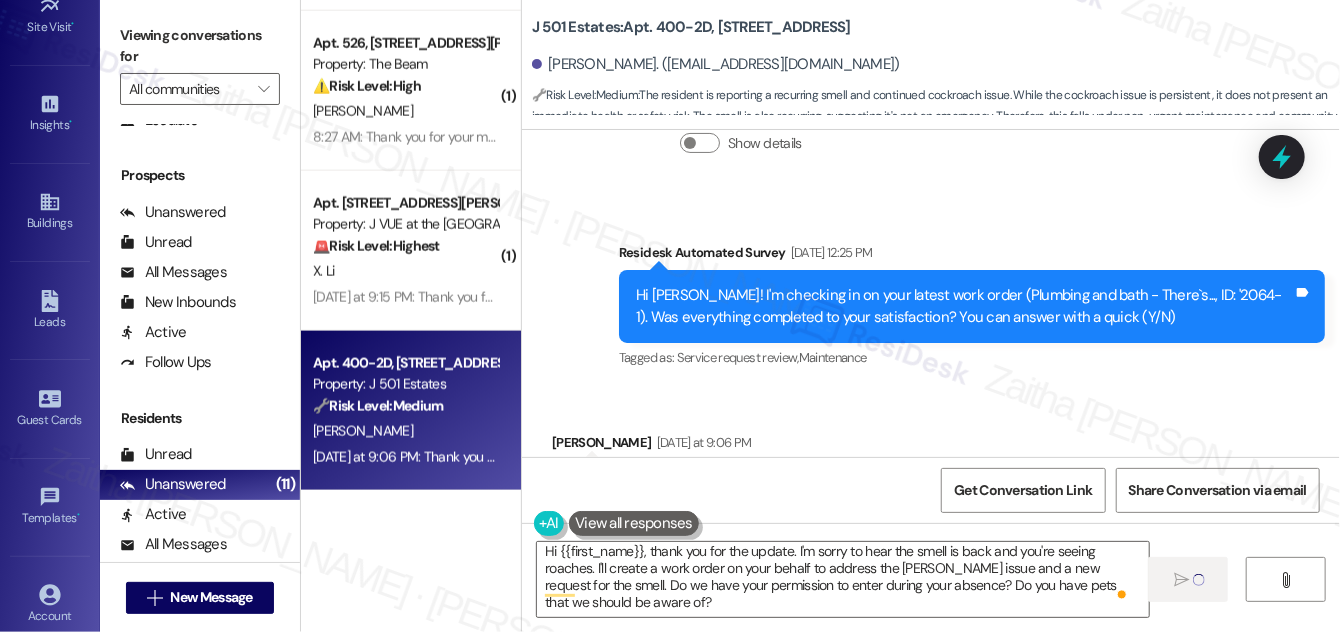type 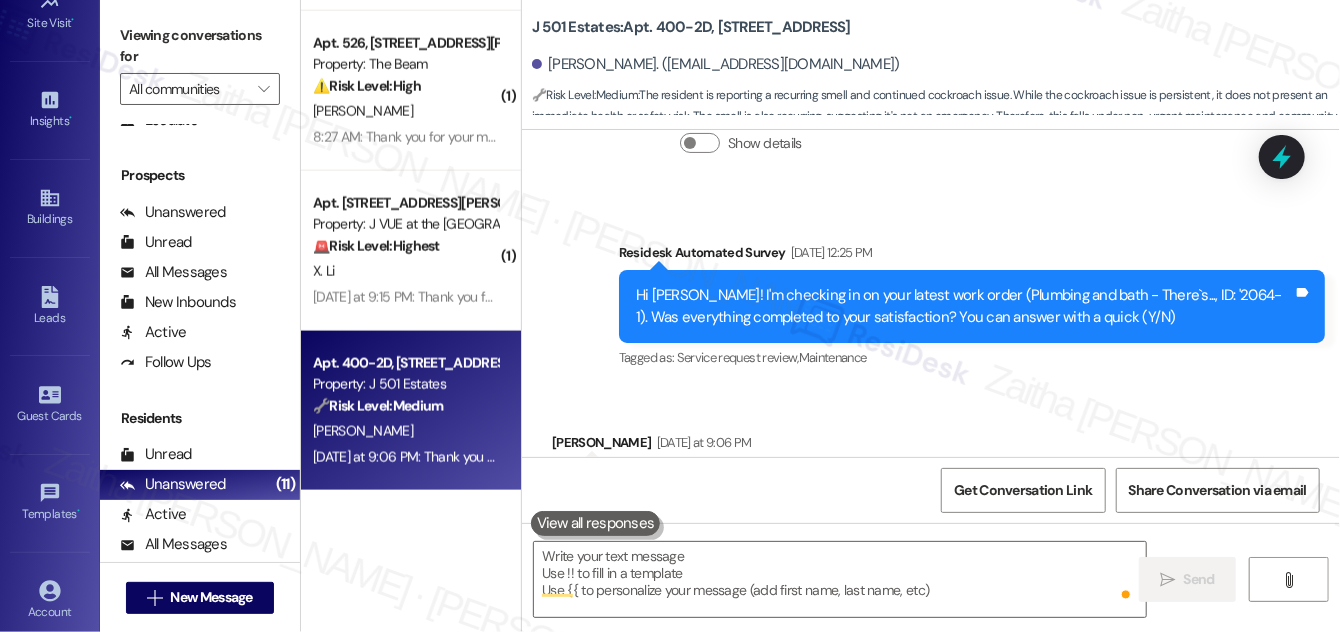 scroll, scrollTop: 0, scrollLeft: 0, axis: both 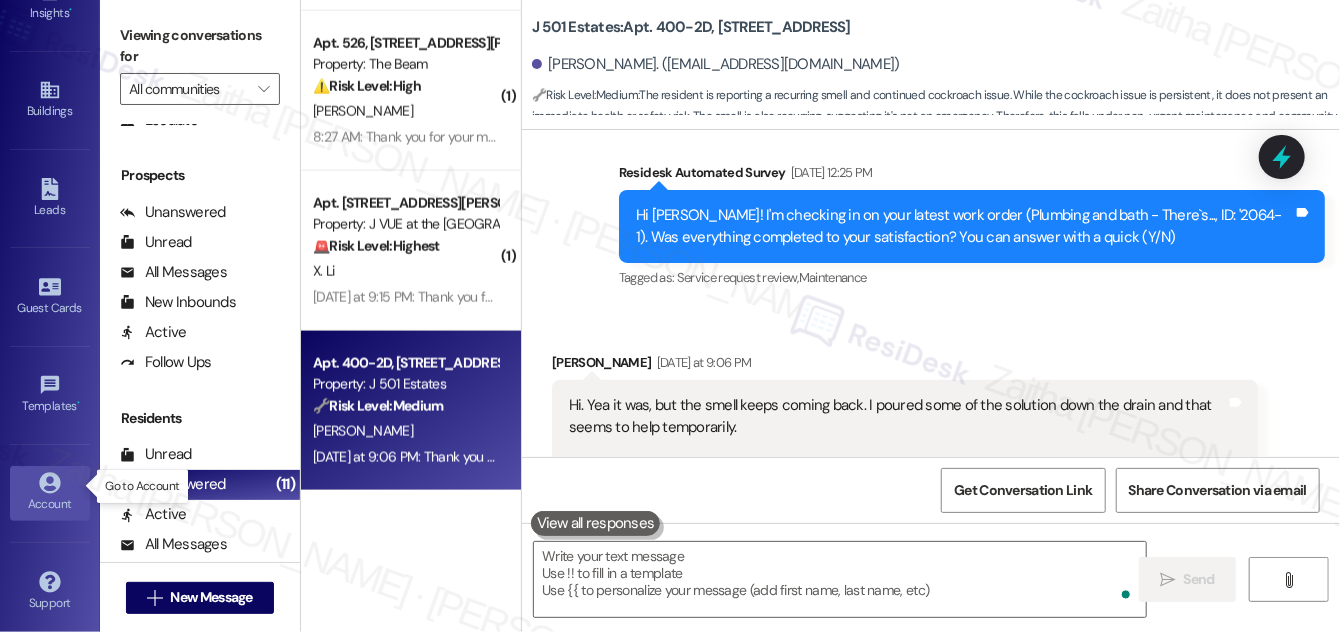 click on "Account" at bounding box center [50, 504] 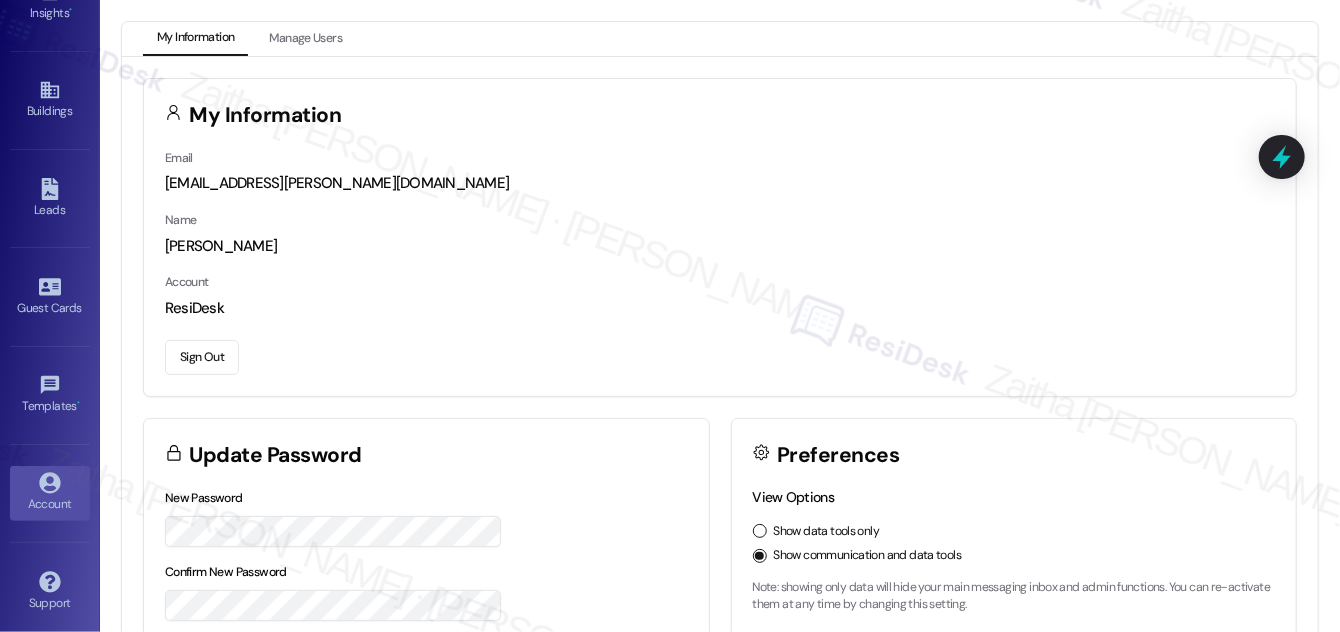 click on "Sign Out" at bounding box center [202, 357] 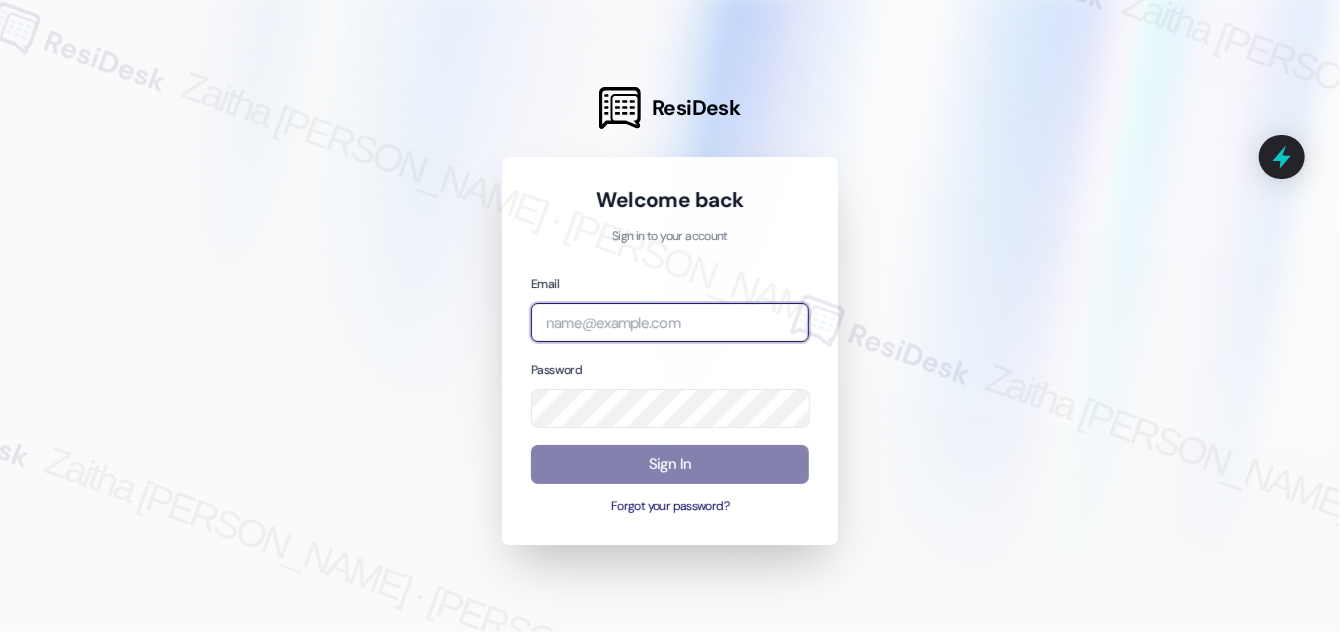 click at bounding box center [670, 322] 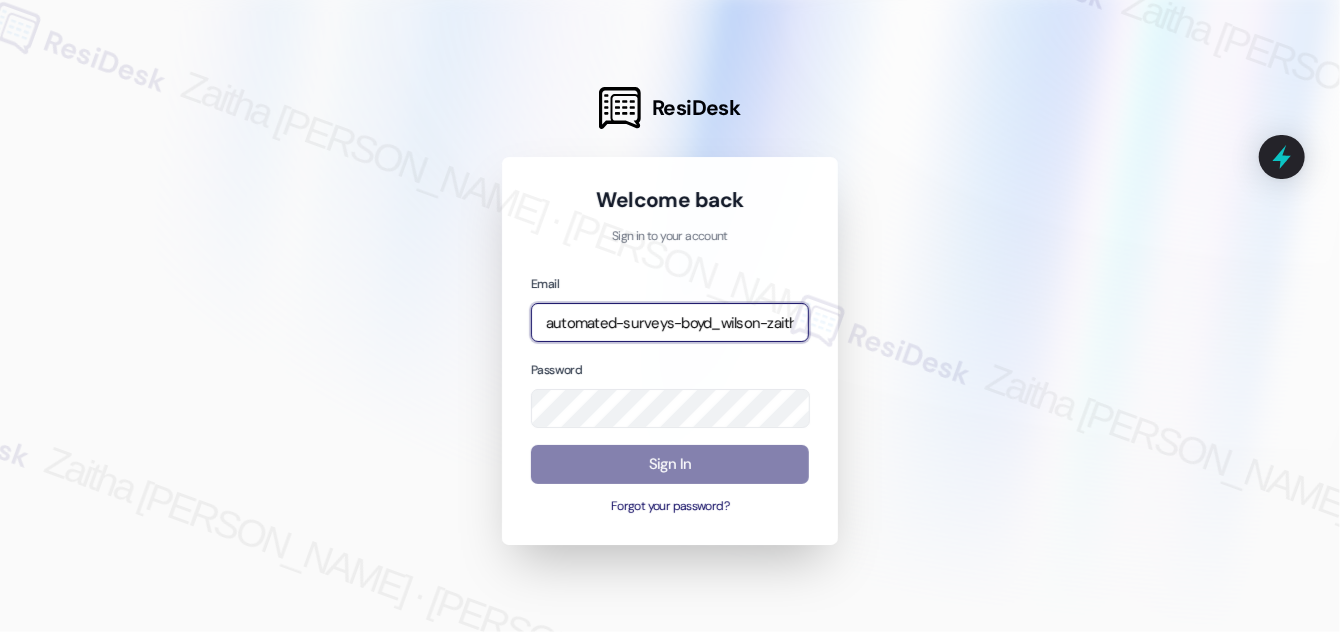 type on "automated-surveys-boyd_wilson-zaitha.mae.[PERSON_NAME]@boyd_[DOMAIN_NAME]" 